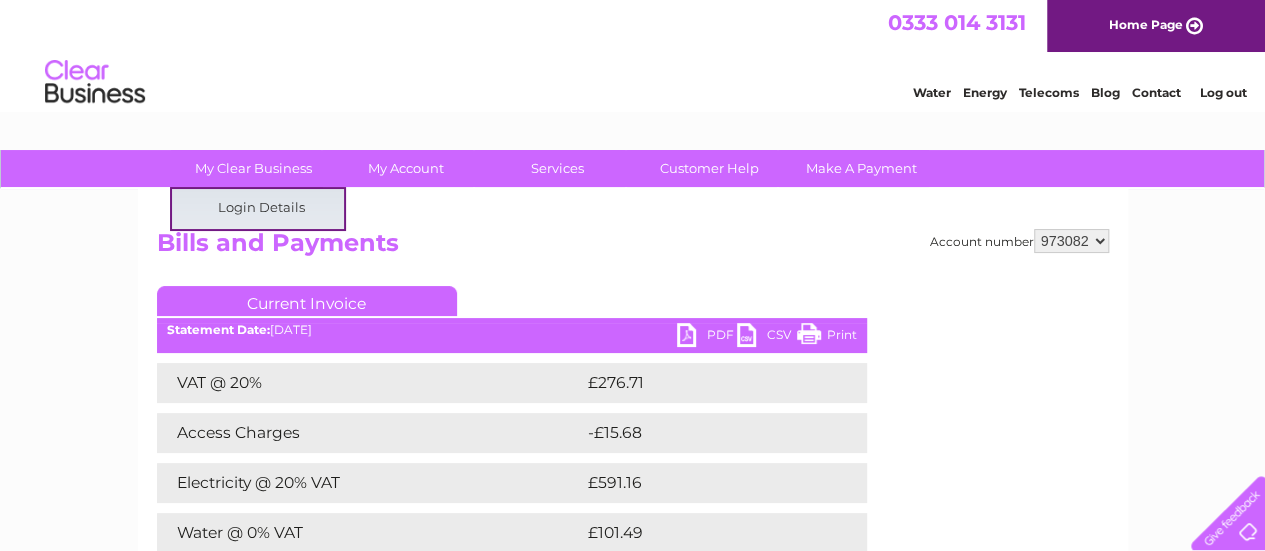 scroll, scrollTop: 0, scrollLeft: 0, axis: both 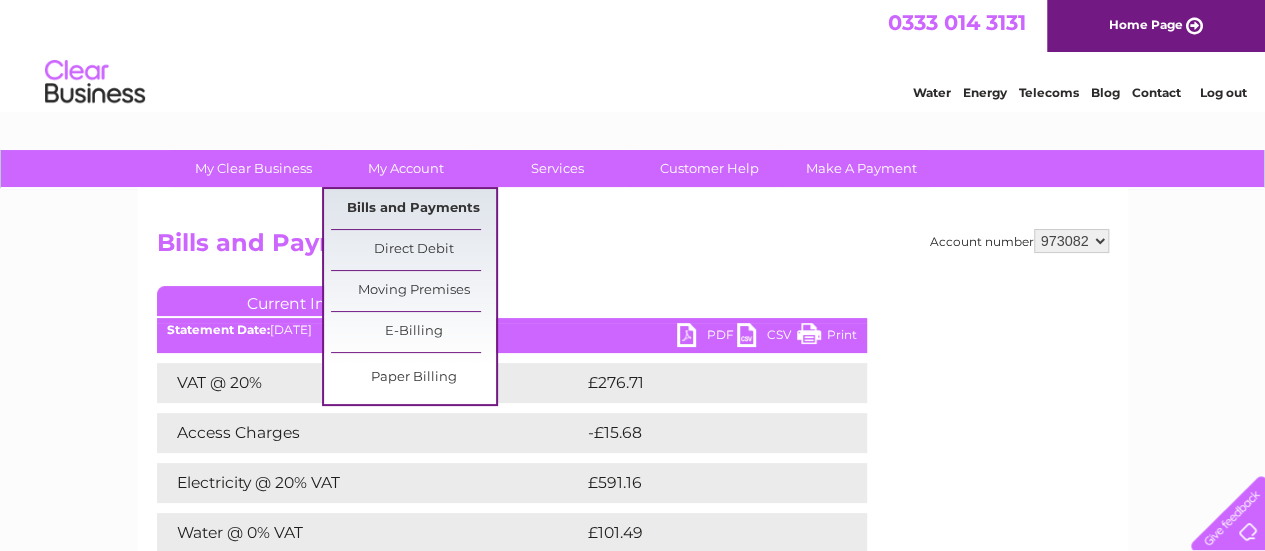 click on "Bills and Payments" at bounding box center (413, 209) 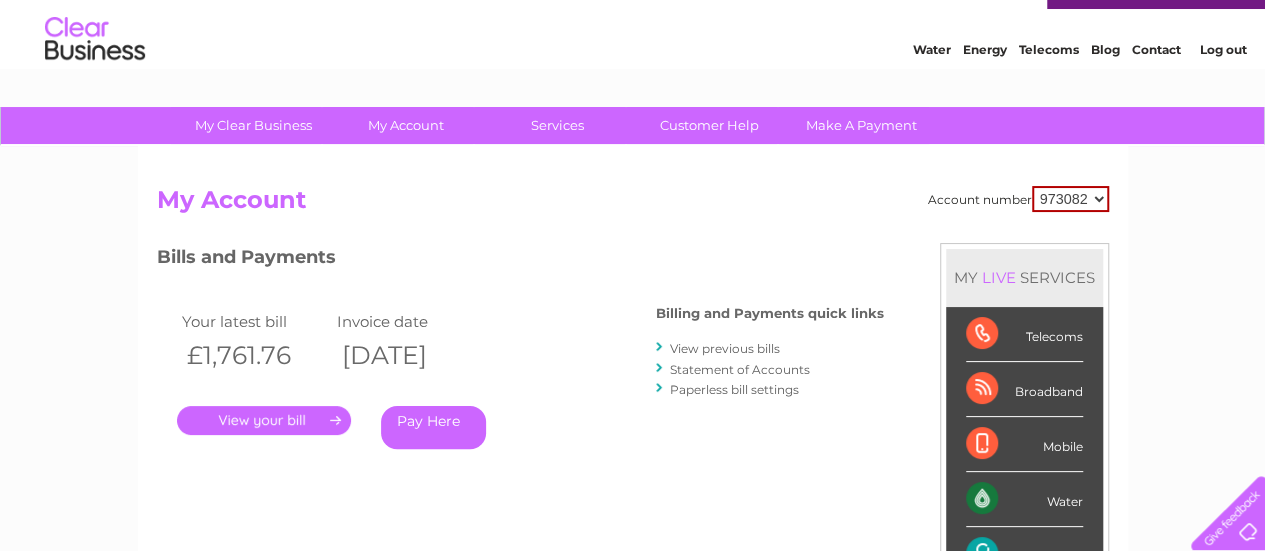 scroll, scrollTop: 80, scrollLeft: 0, axis: vertical 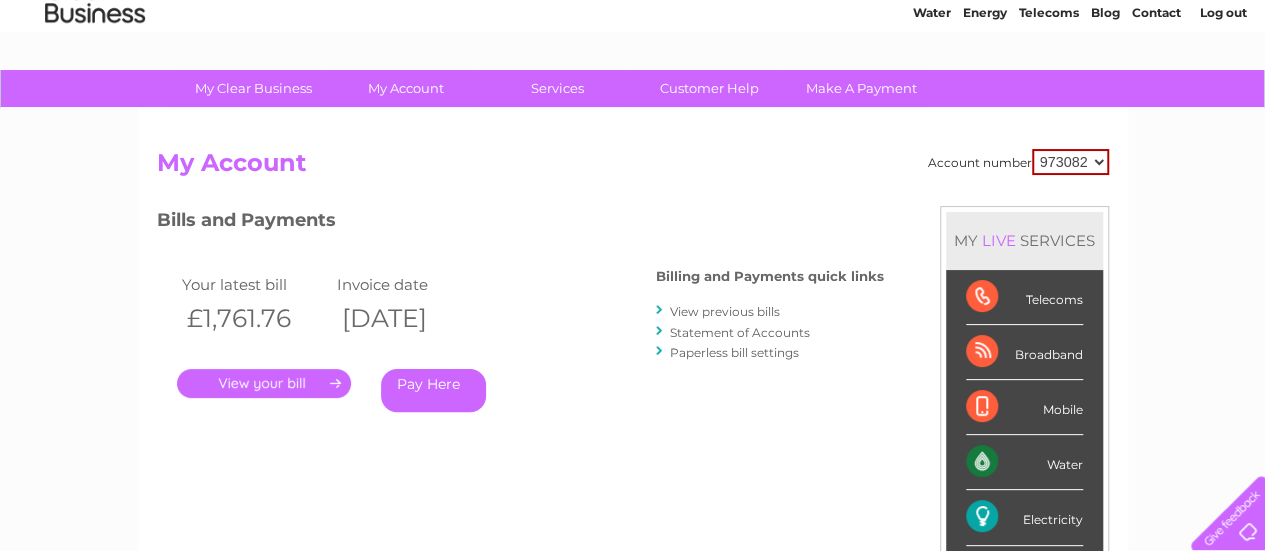 click on "View previous bills" at bounding box center [725, 311] 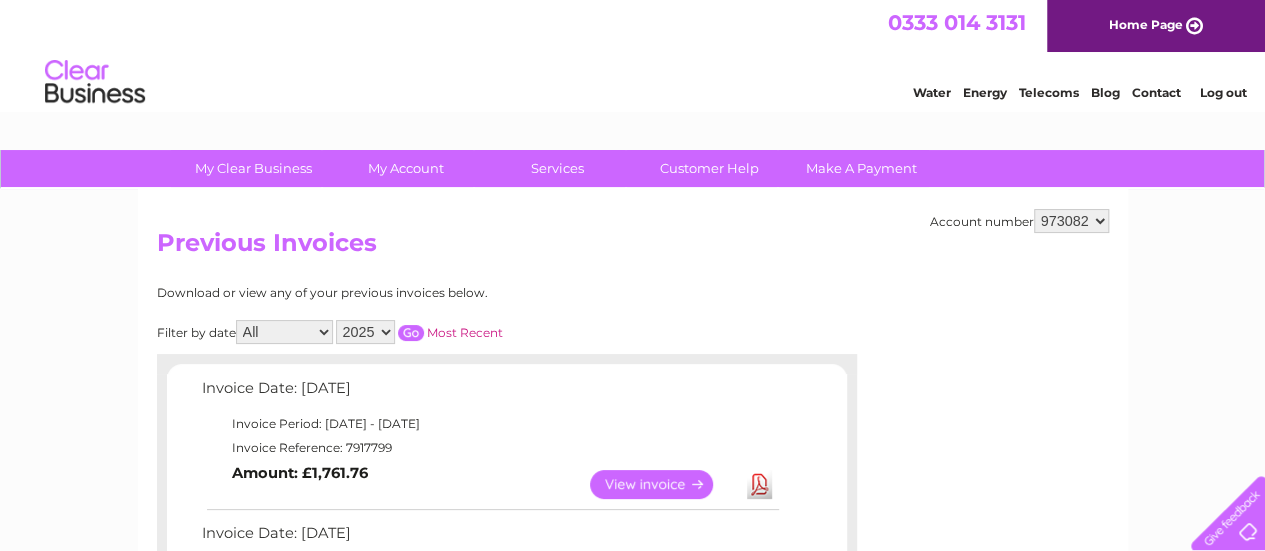 scroll, scrollTop: 0, scrollLeft: 0, axis: both 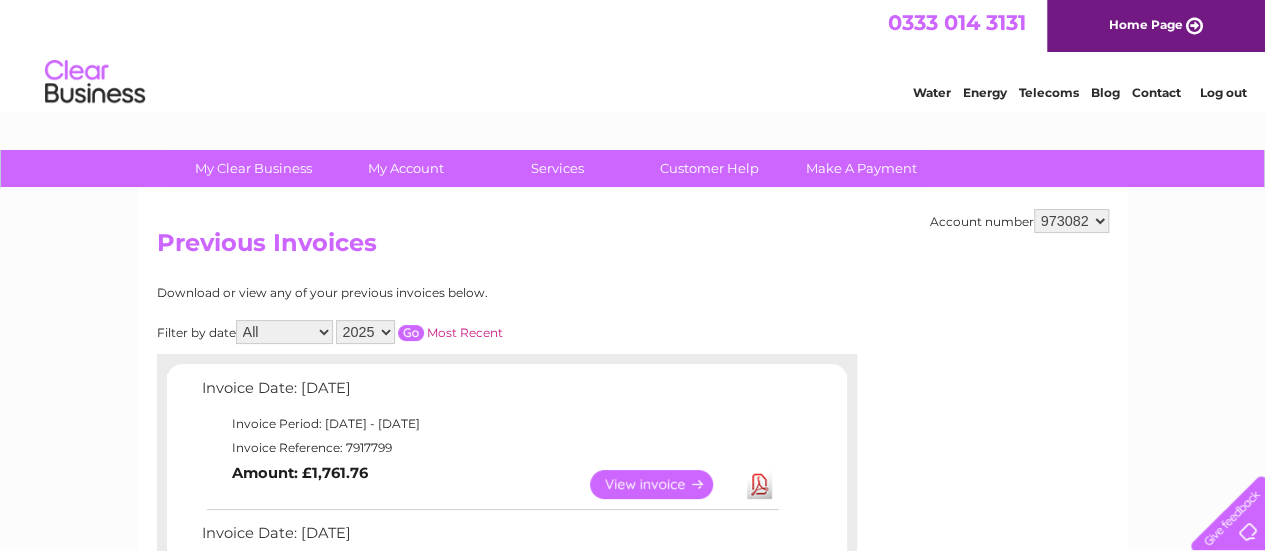 select on "2024" 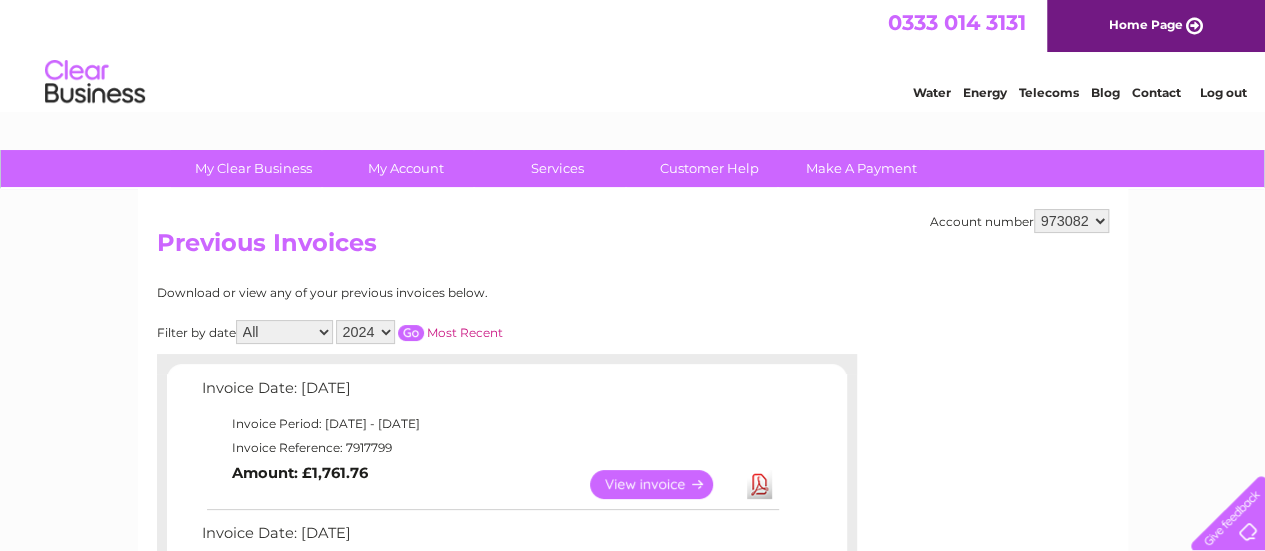 click on "Most Recent" at bounding box center [465, 332] 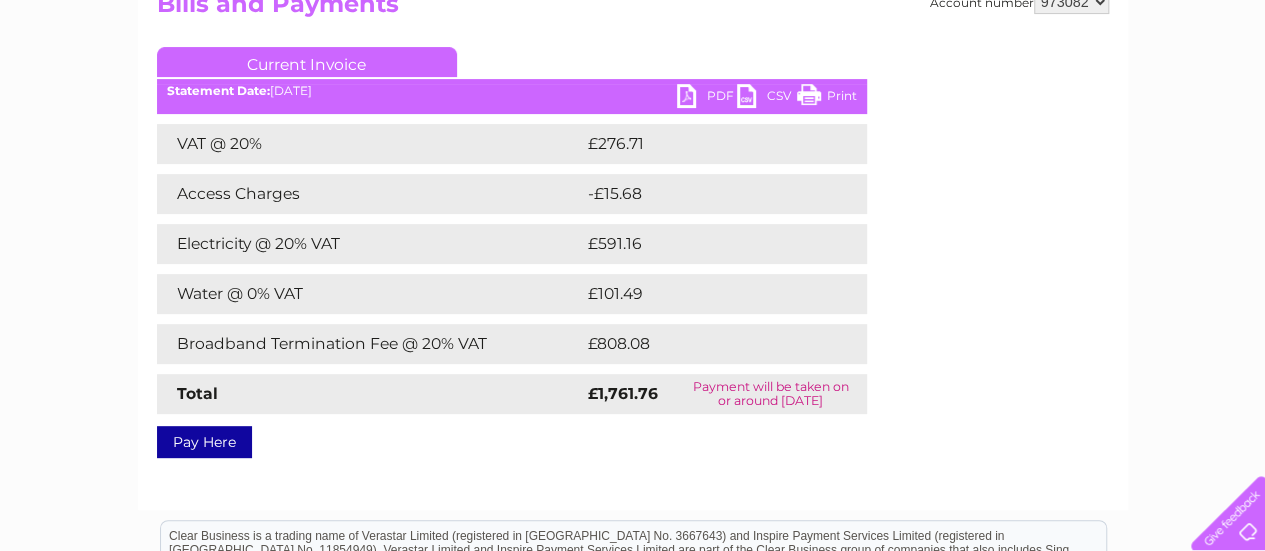scroll, scrollTop: 240, scrollLeft: 0, axis: vertical 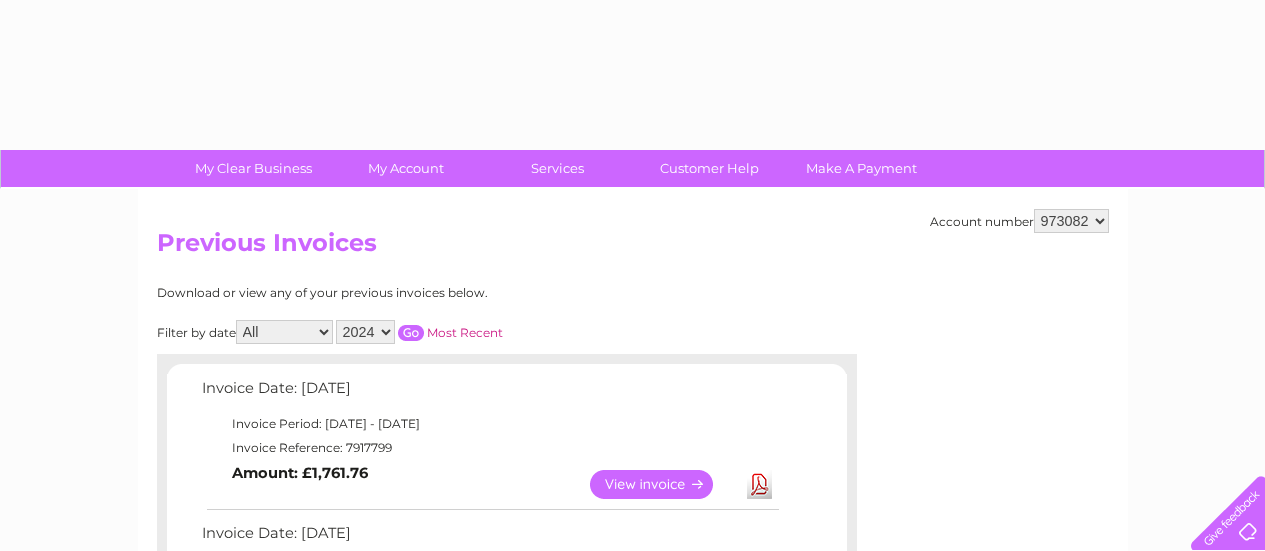 select on "2024" 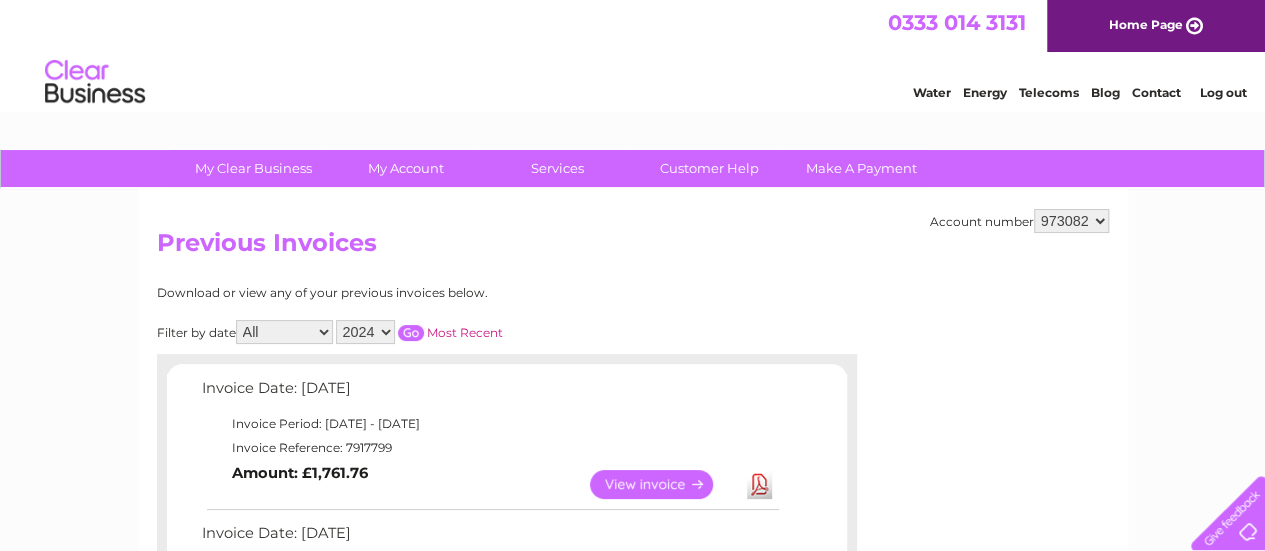 scroll, scrollTop: 0, scrollLeft: 0, axis: both 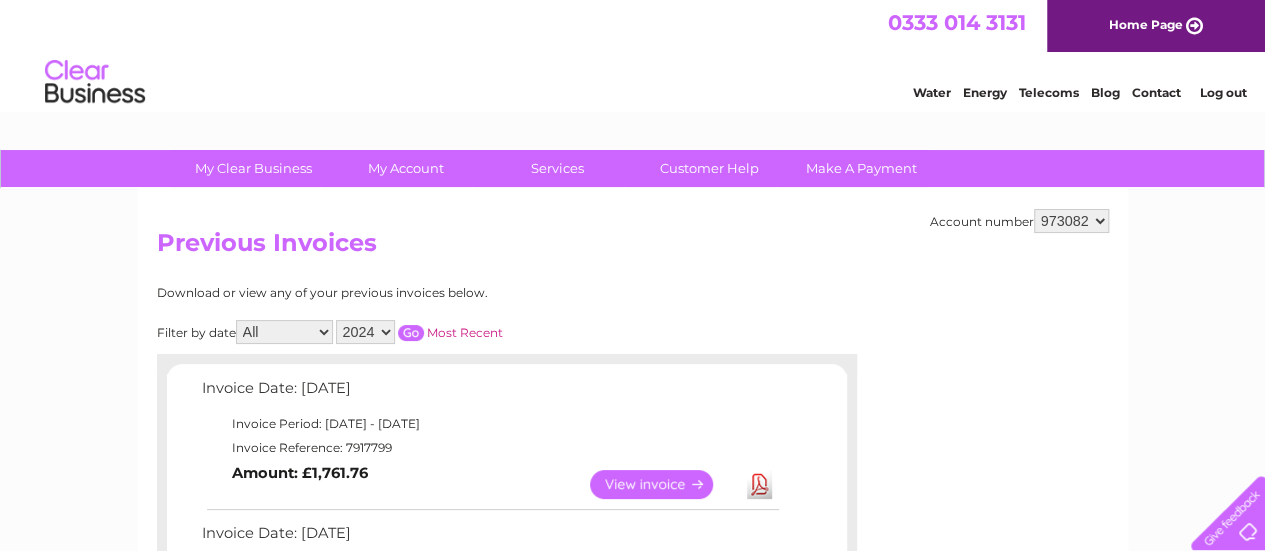 click at bounding box center [411, 333] 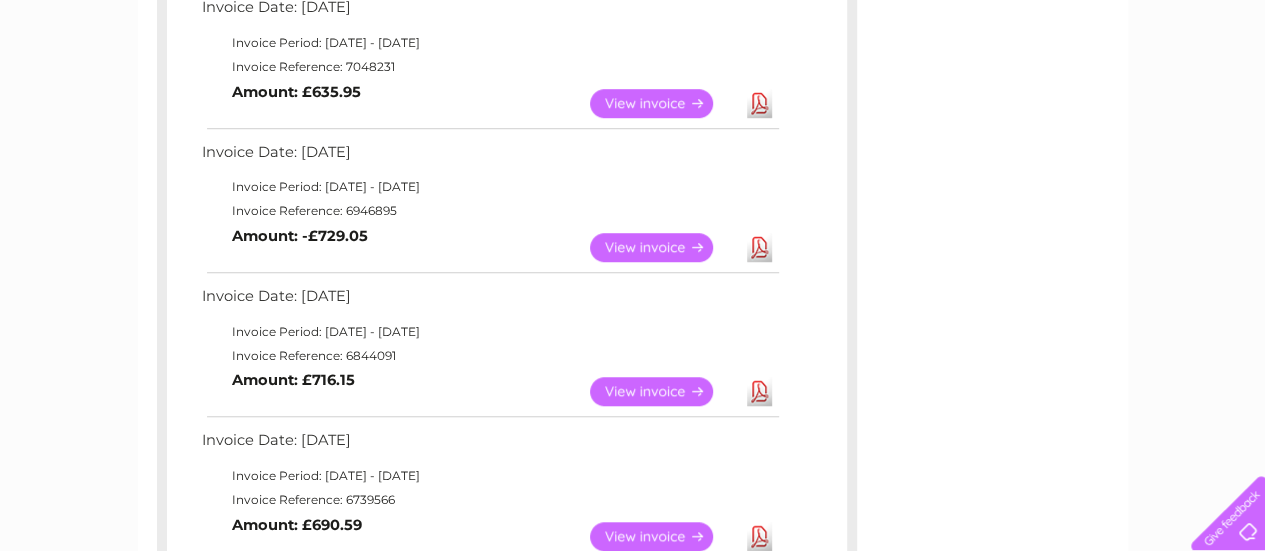 scroll, scrollTop: 710, scrollLeft: 0, axis: vertical 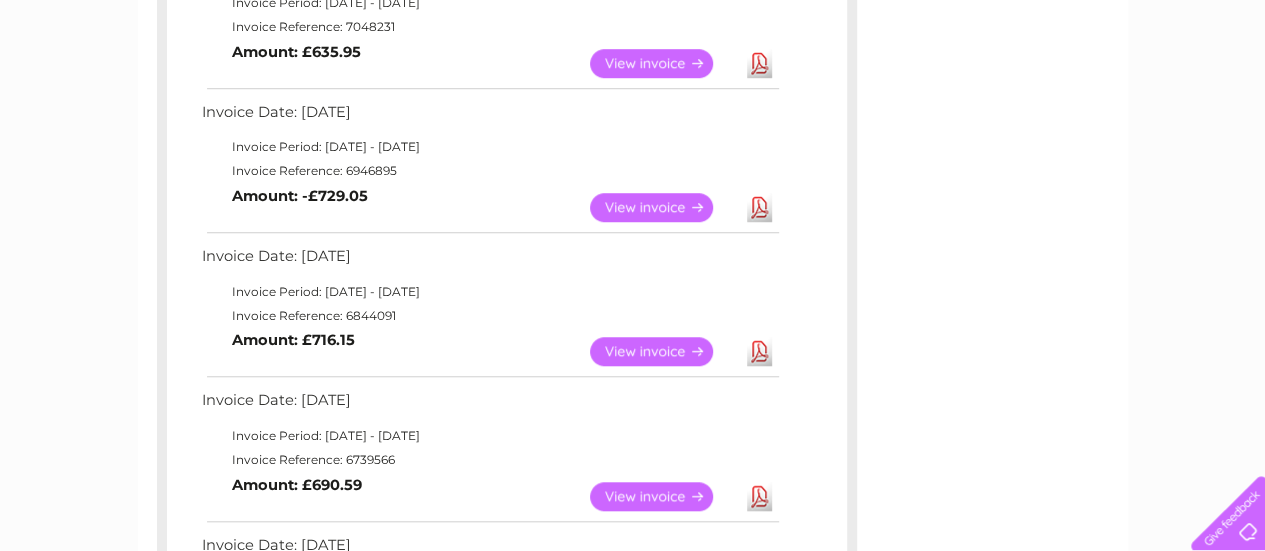 click on "Invoice Period: 1 July 2024 -  31 July 2024" at bounding box center [489, 436] 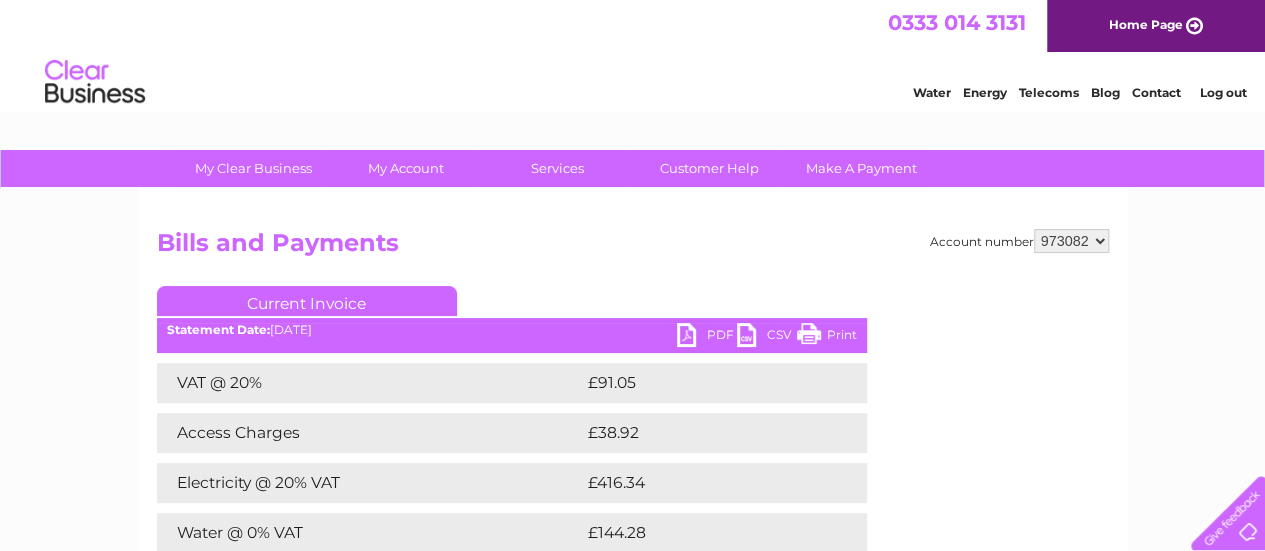 scroll, scrollTop: 0, scrollLeft: 0, axis: both 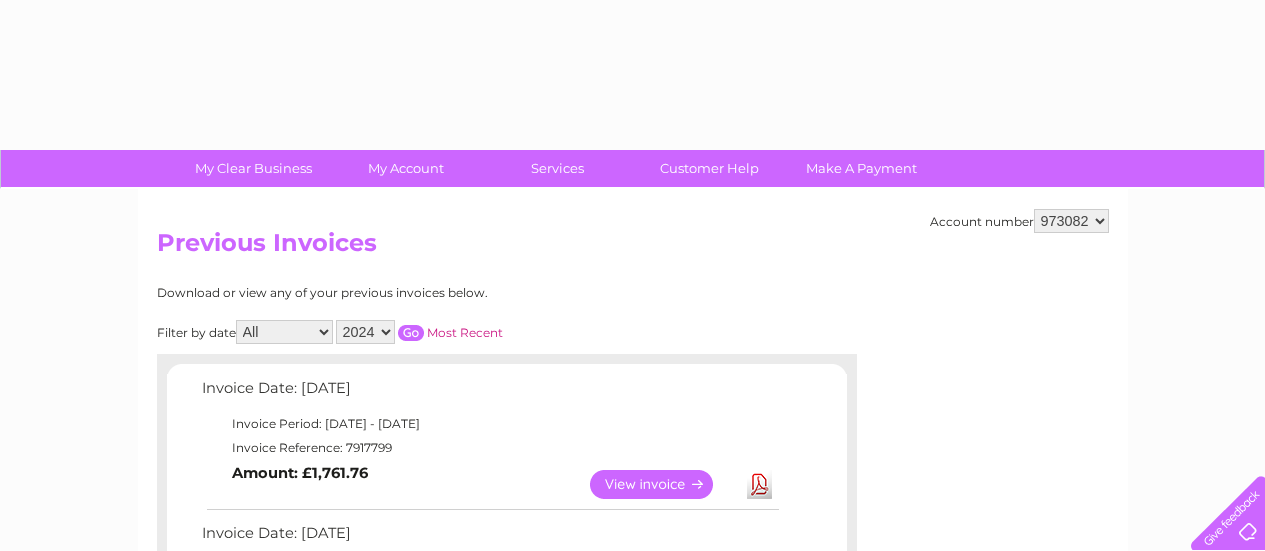 select on "2024" 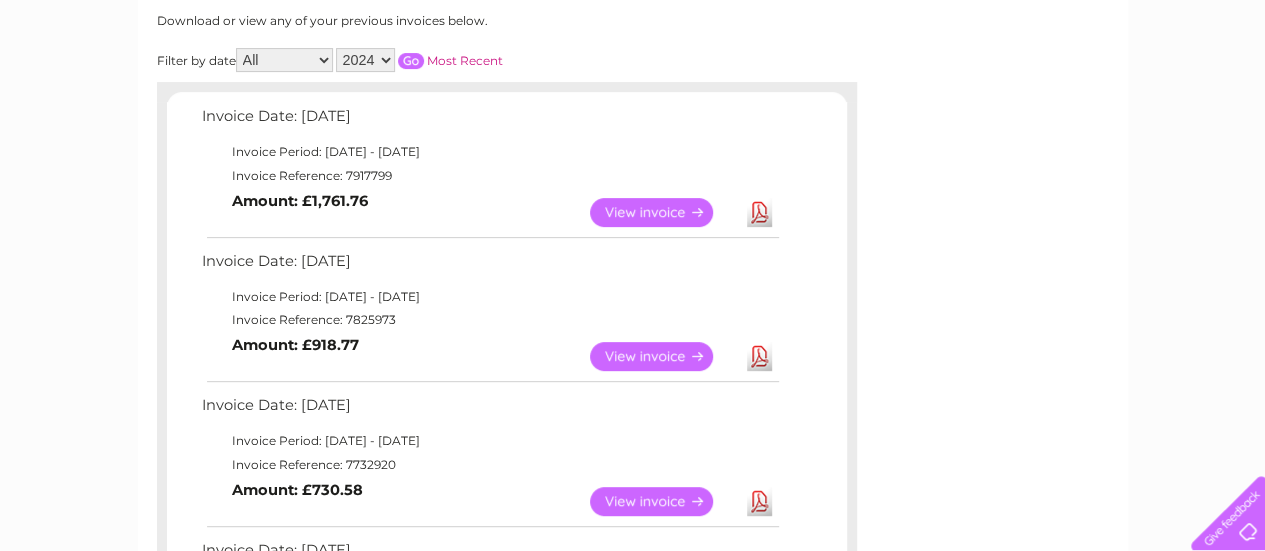 scroll, scrollTop: 183, scrollLeft: 0, axis: vertical 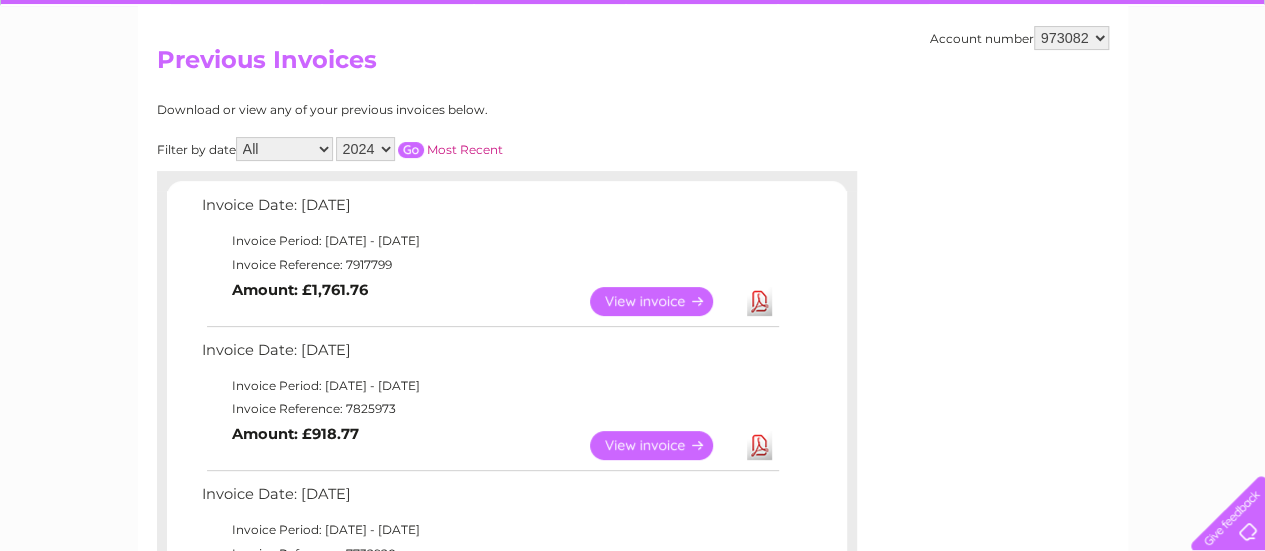 click on "Most Recent" at bounding box center (465, 149) 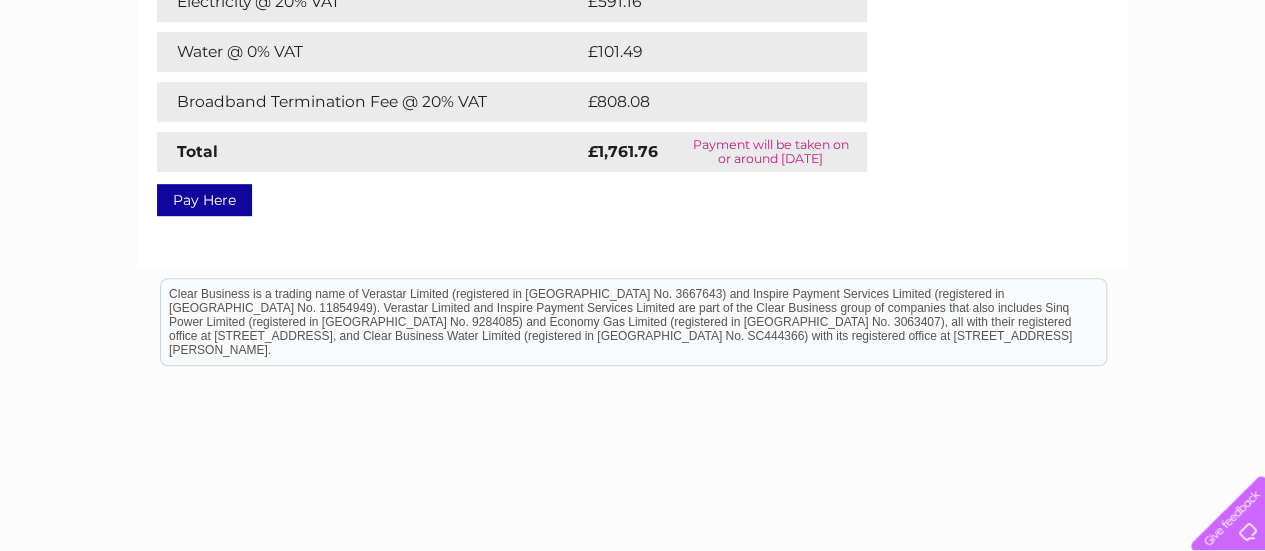 scroll, scrollTop: 482, scrollLeft: 0, axis: vertical 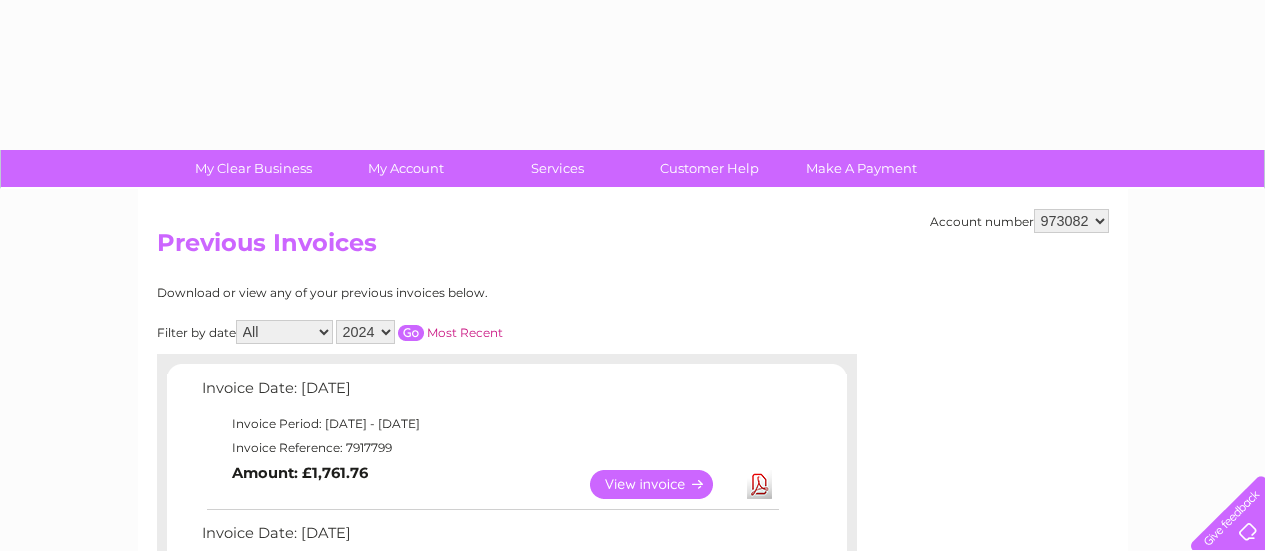 select on "2024" 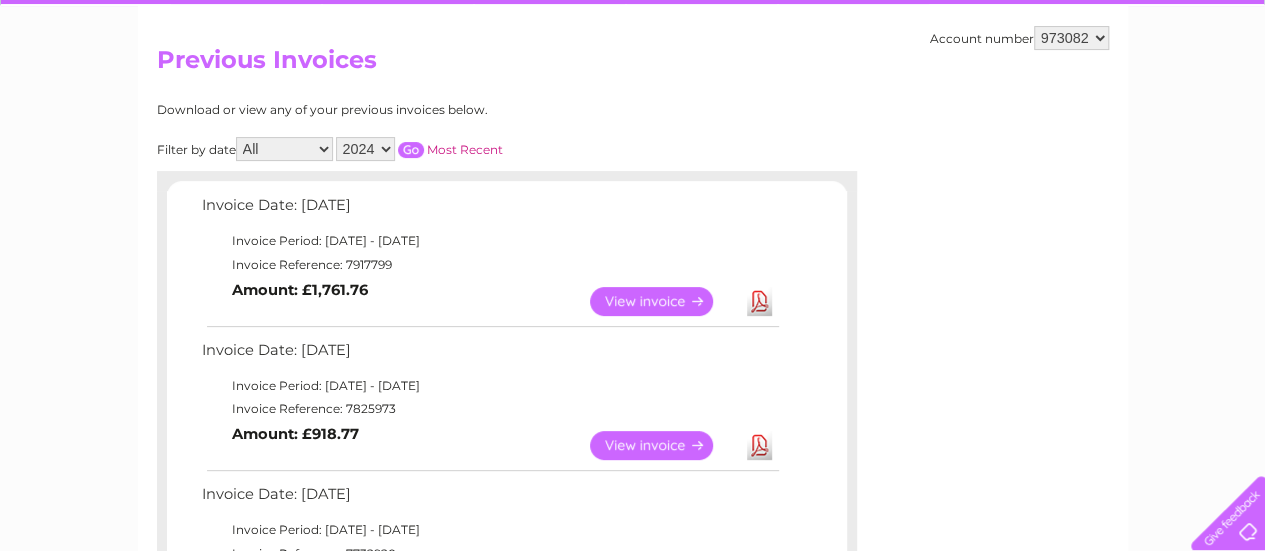 scroll, scrollTop: 0, scrollLeft: 0, axis: both 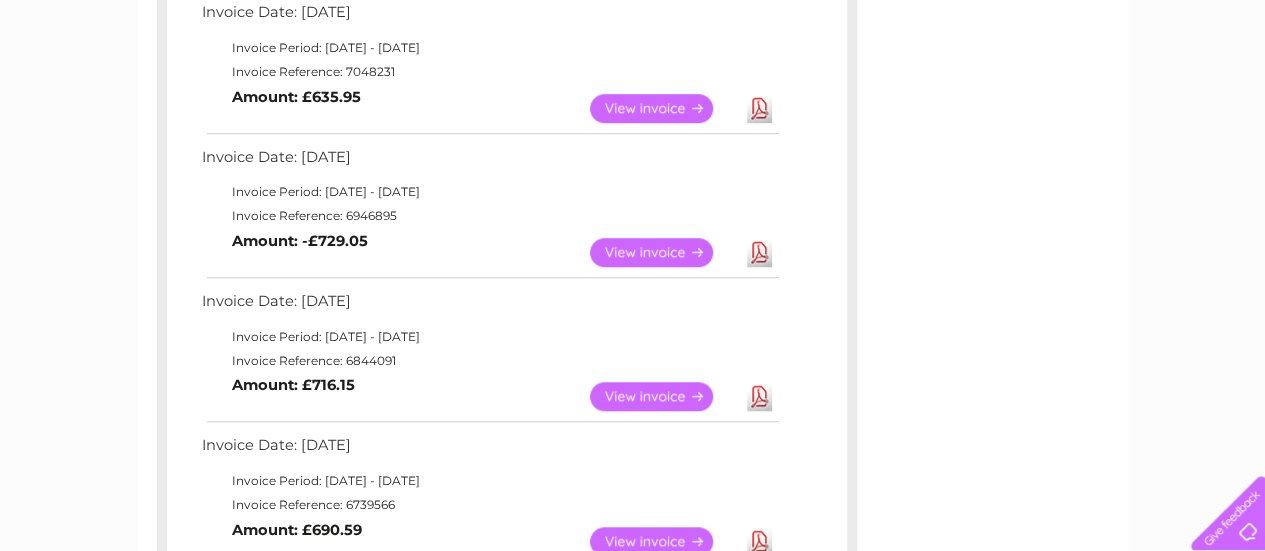 click on "View" at bounding box center (663, 396) 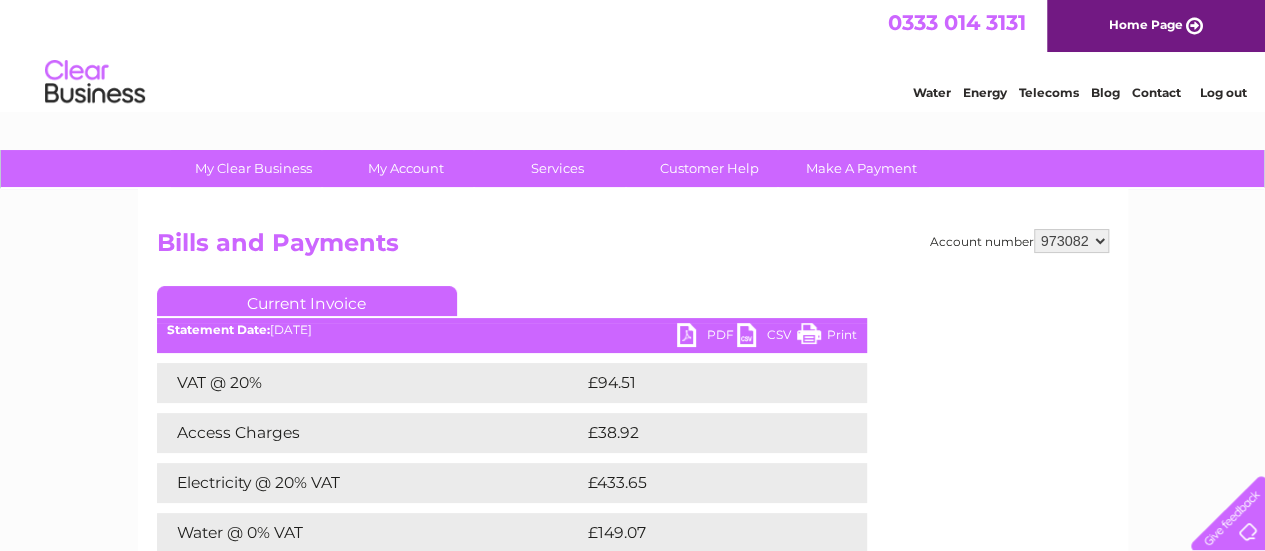scroll, scrollTop: 0, scrollLeft: 0, axis: both 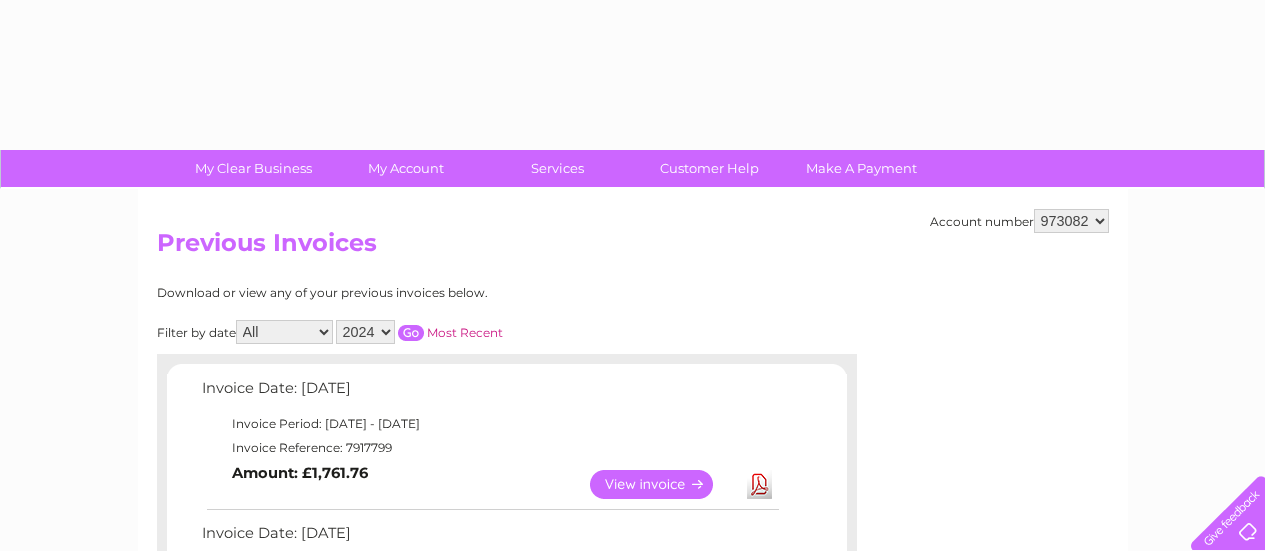 select on "2024" 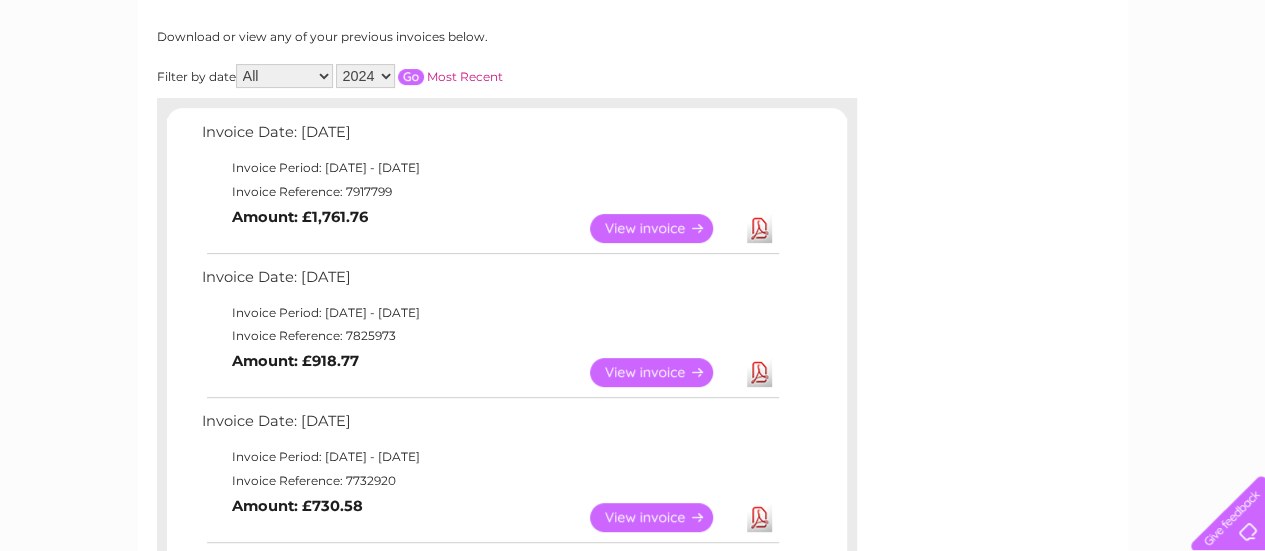 scroll, scrollTop: 178, scrollLeft: 0, axis: vertical 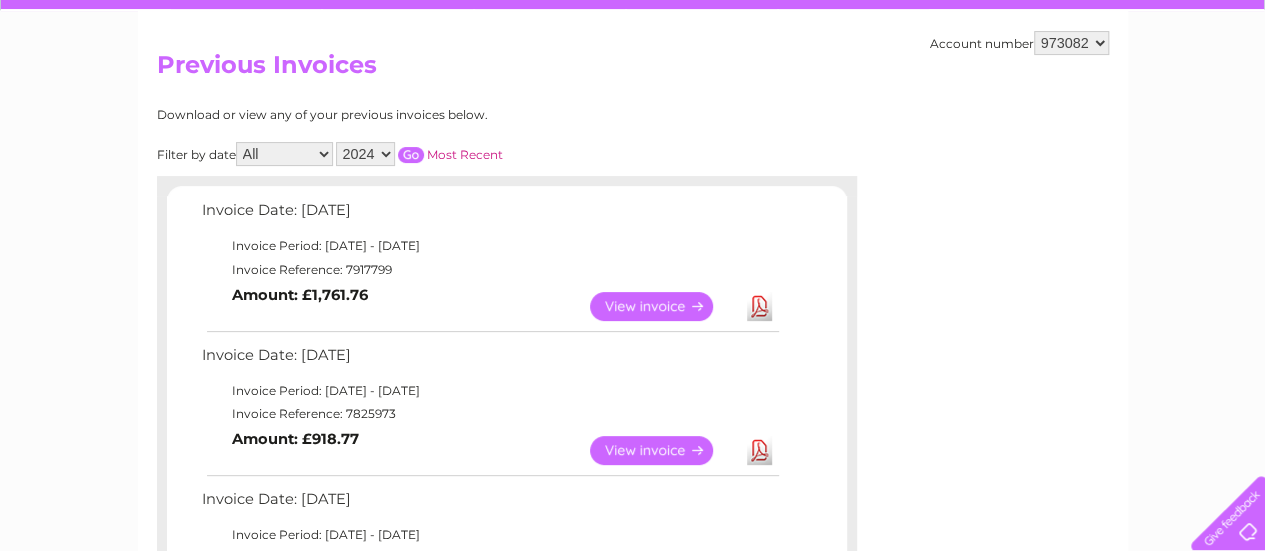 click on "Most Recent" at bounding box center [465, 154] 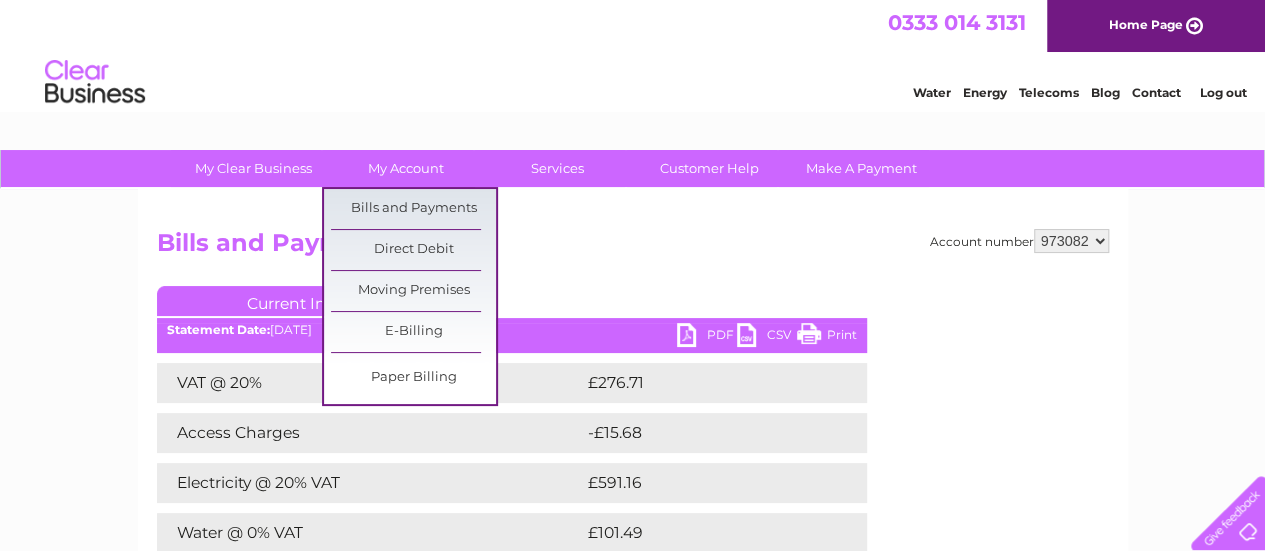 scroll, scrollTop: 0, scrollLeft: 0, axis: both 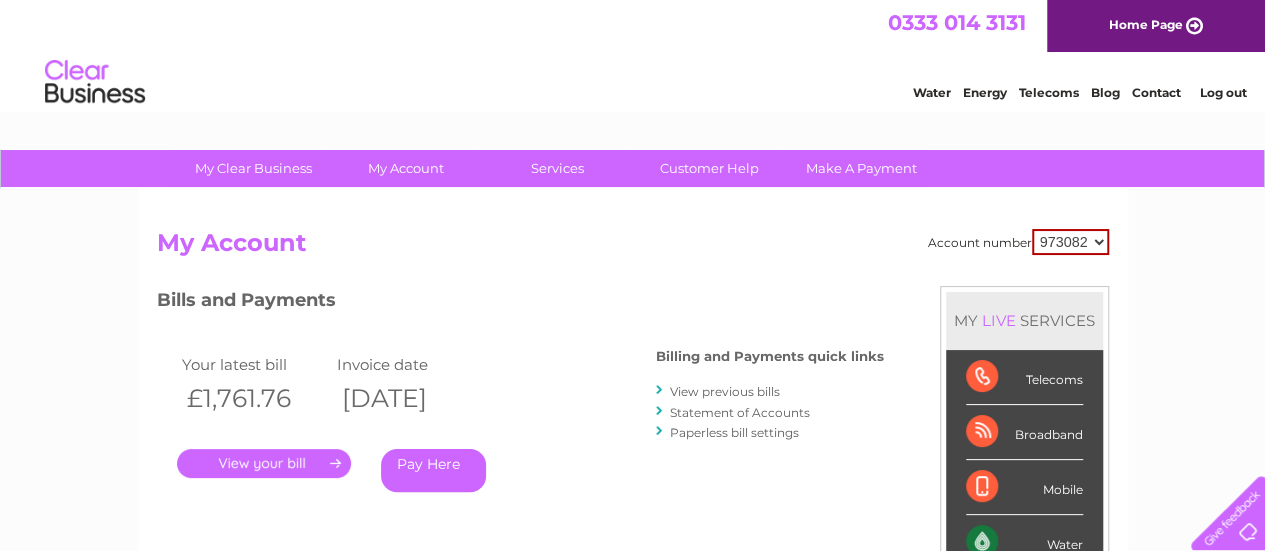 click on "View previous bills" at bounding box center (725, 391) 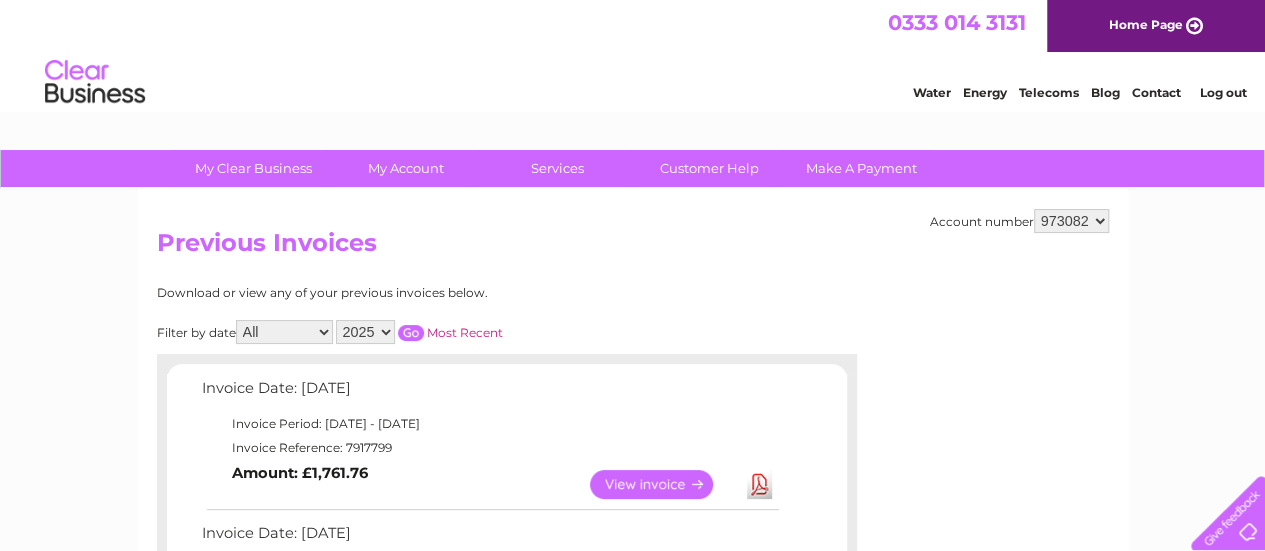 scroll, scrollTop: 0, scrollLeft: 0, axis: both 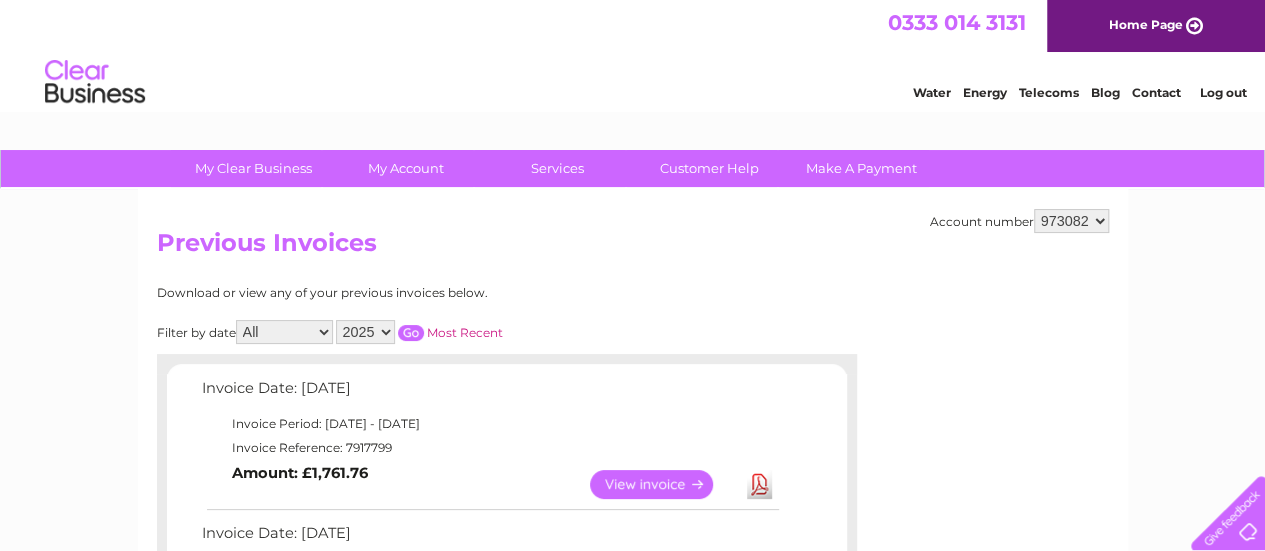 click on "2025
2024
2023
2022" at bounding box center (365, 332) 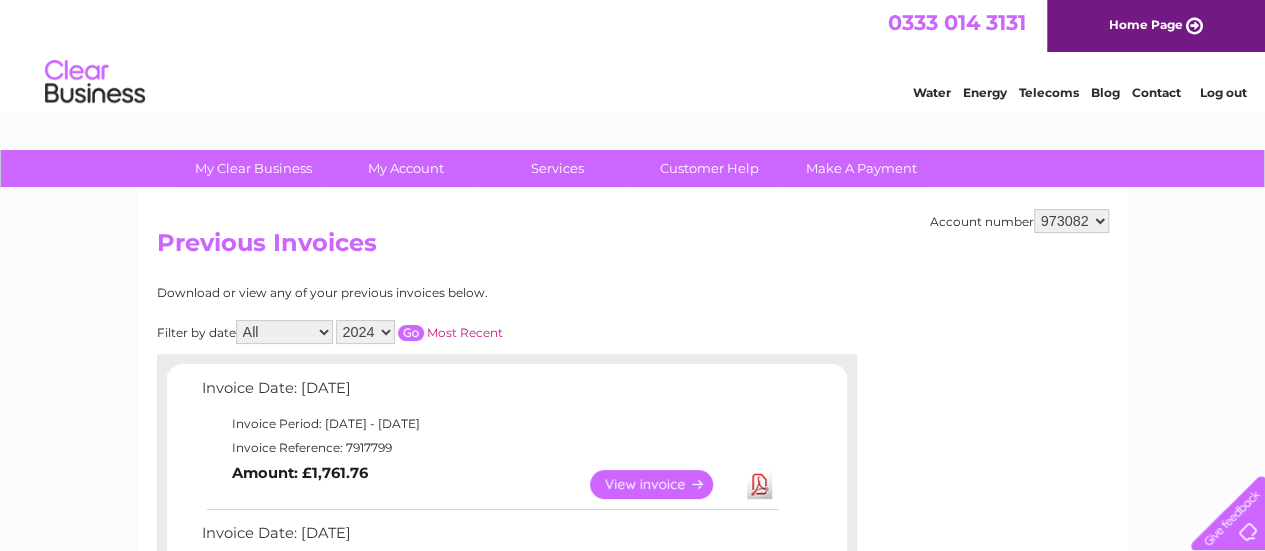 click on "2025
2024
2023
2022" at bounding box center [365, 332] 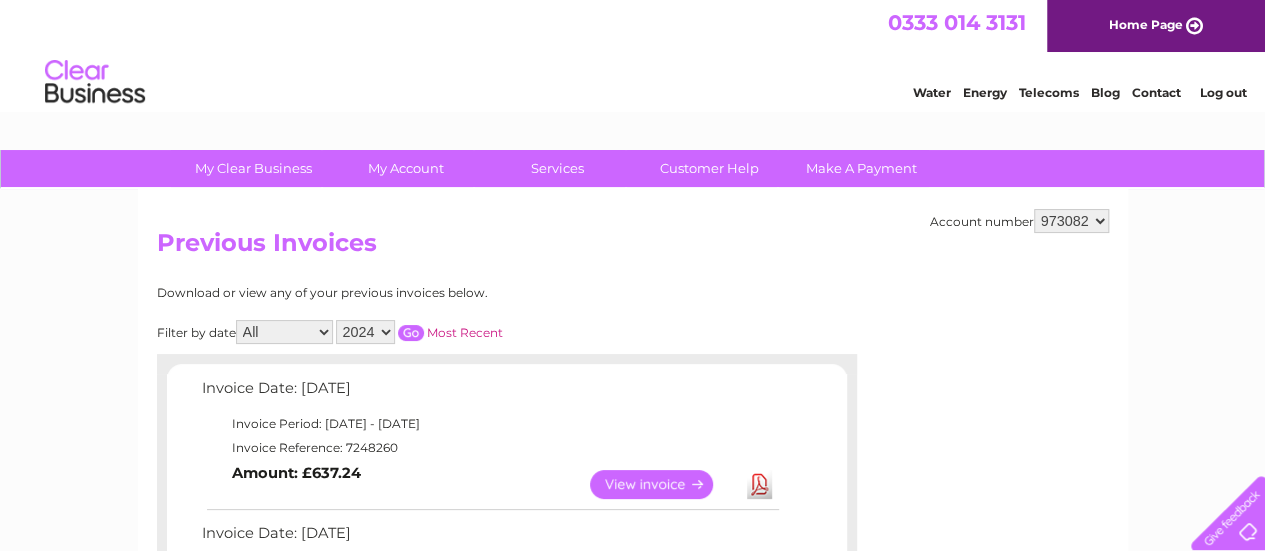 scroll, scrollTop: 482, scrollLeft: 0, axis: vertical 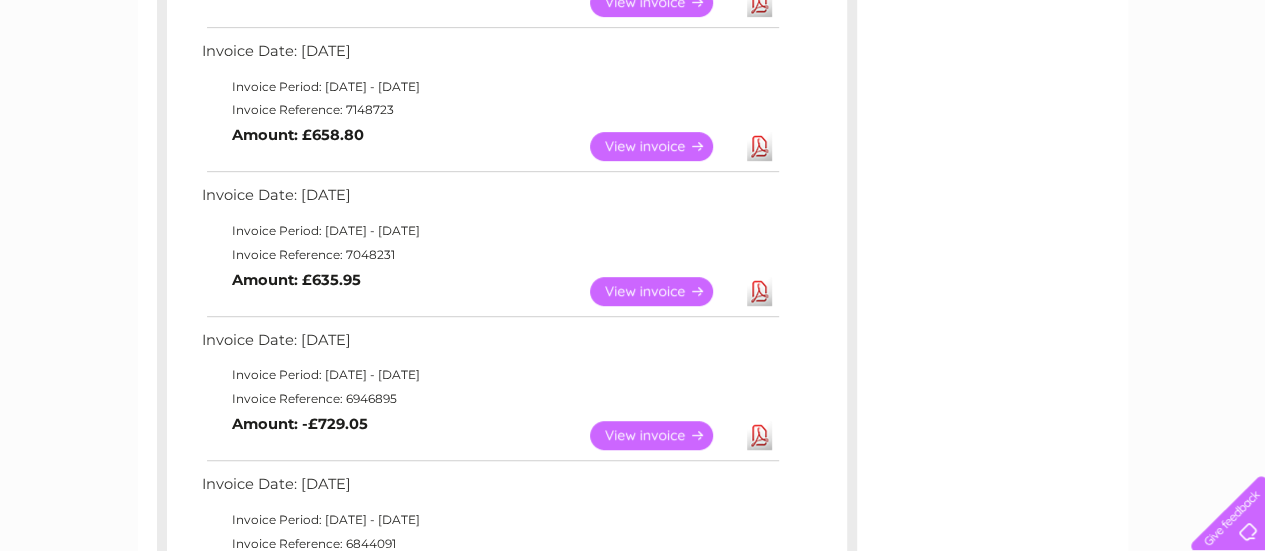click on "View" at bounding box center (663, 435) 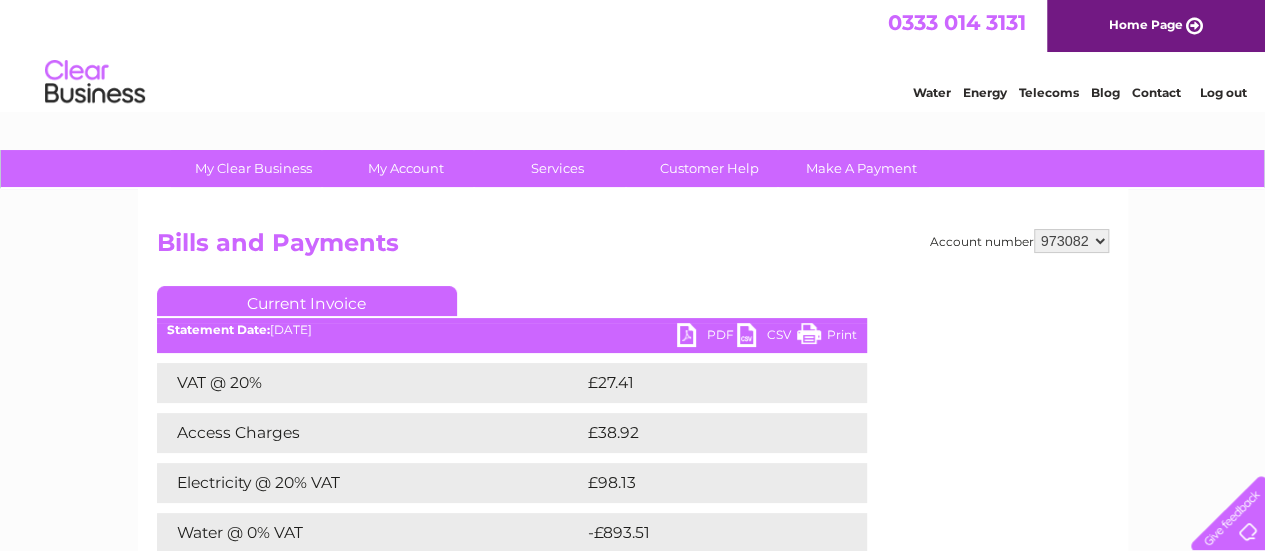 scroll, scrollTop: 0, scrollLeft: 0, axis: both 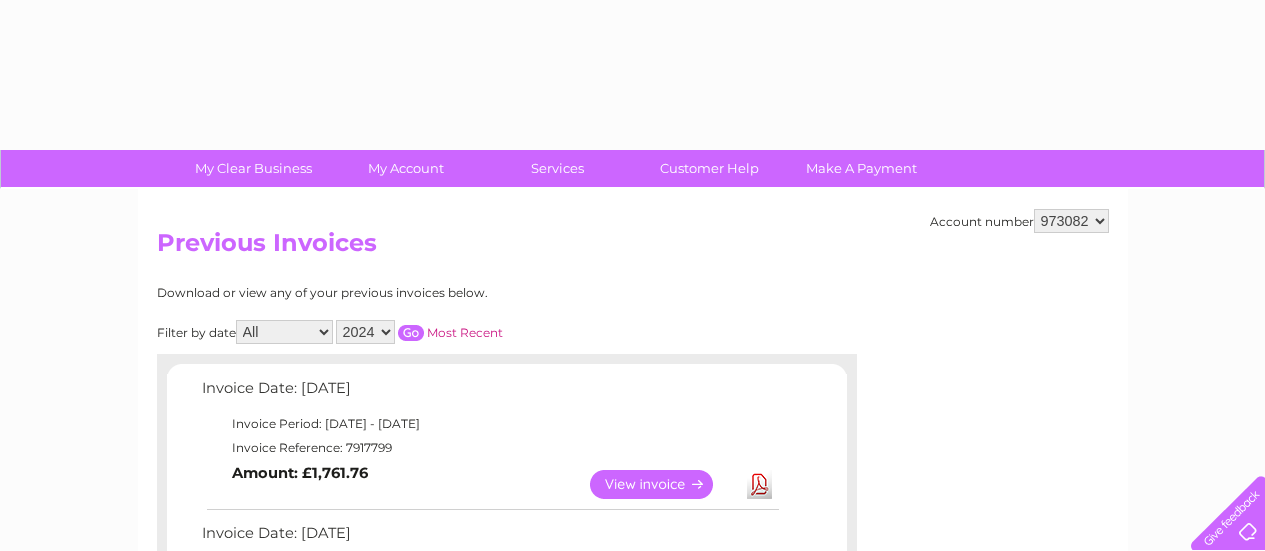 select on "2024" 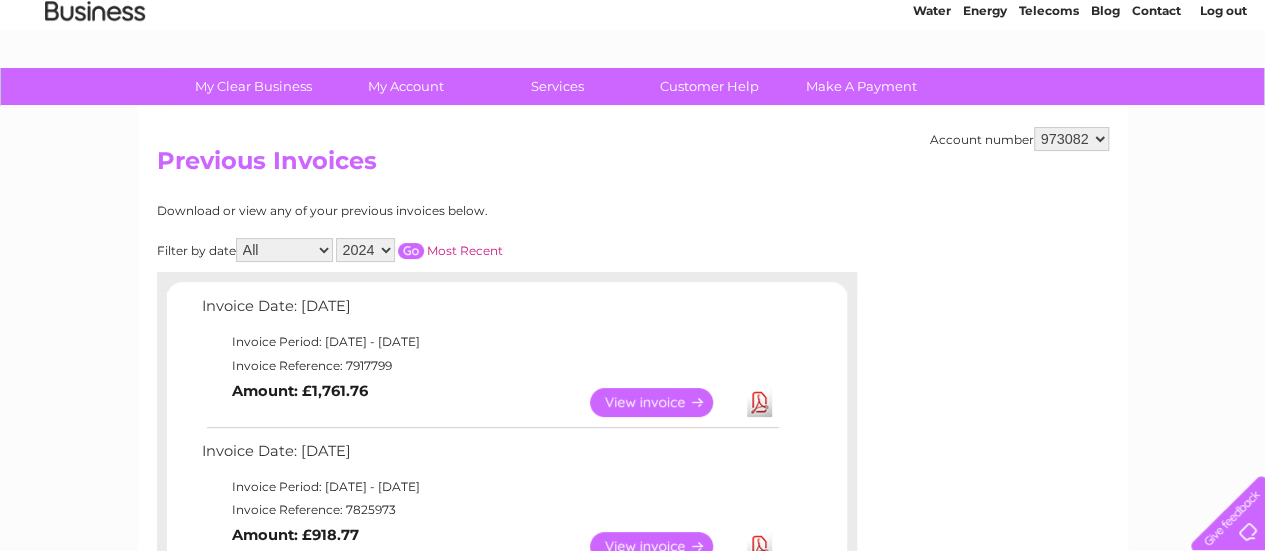 scroll, scrollTop: 0, scrollLeft: 0, axis: both 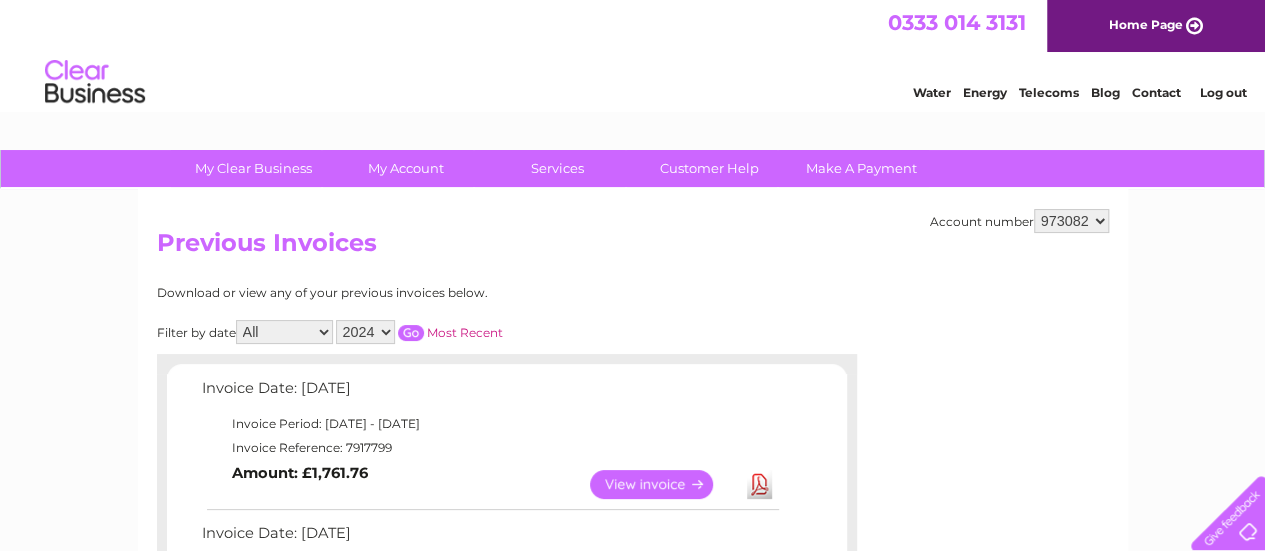 click at bounding box center (411, 333) 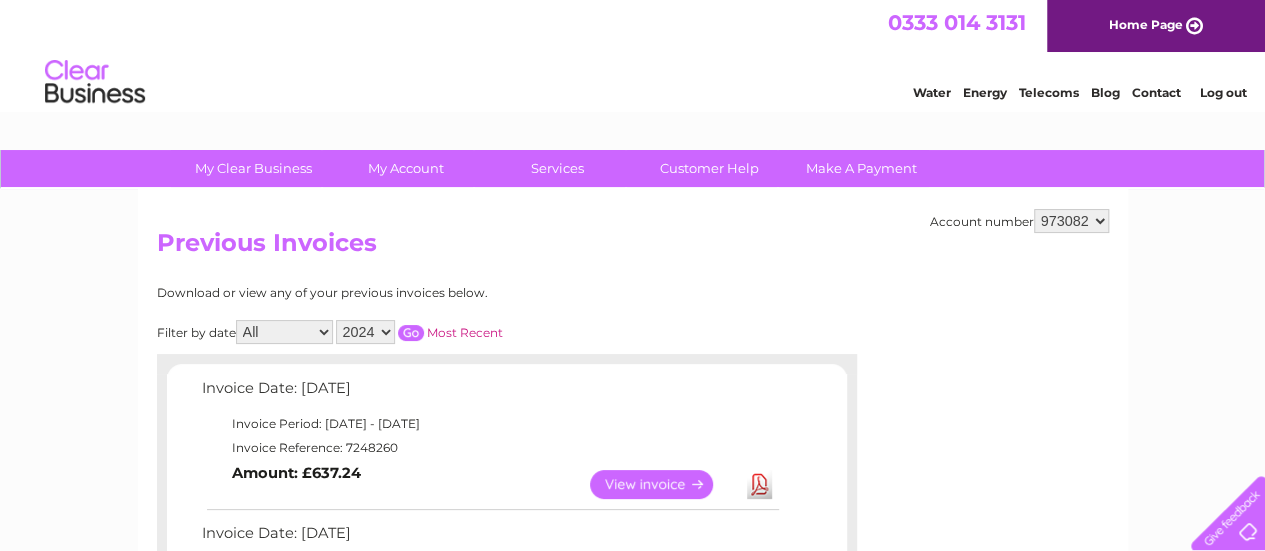 scroll, scrollTop: 482, scrollLeft: 0, axis: vertical 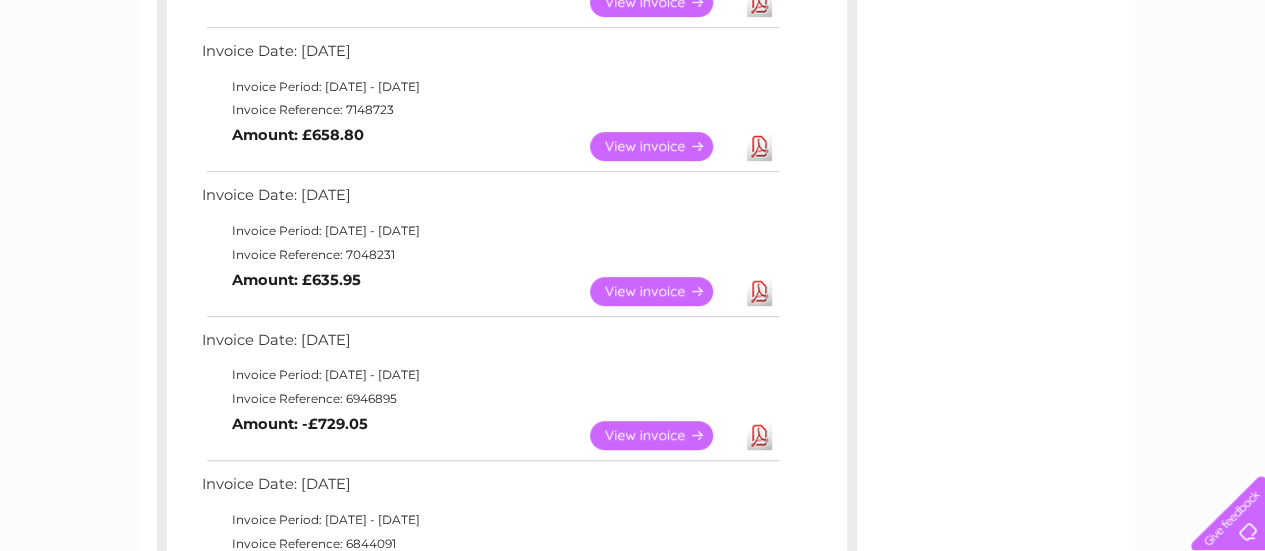 click on "View" at bounding box center (663, 291) 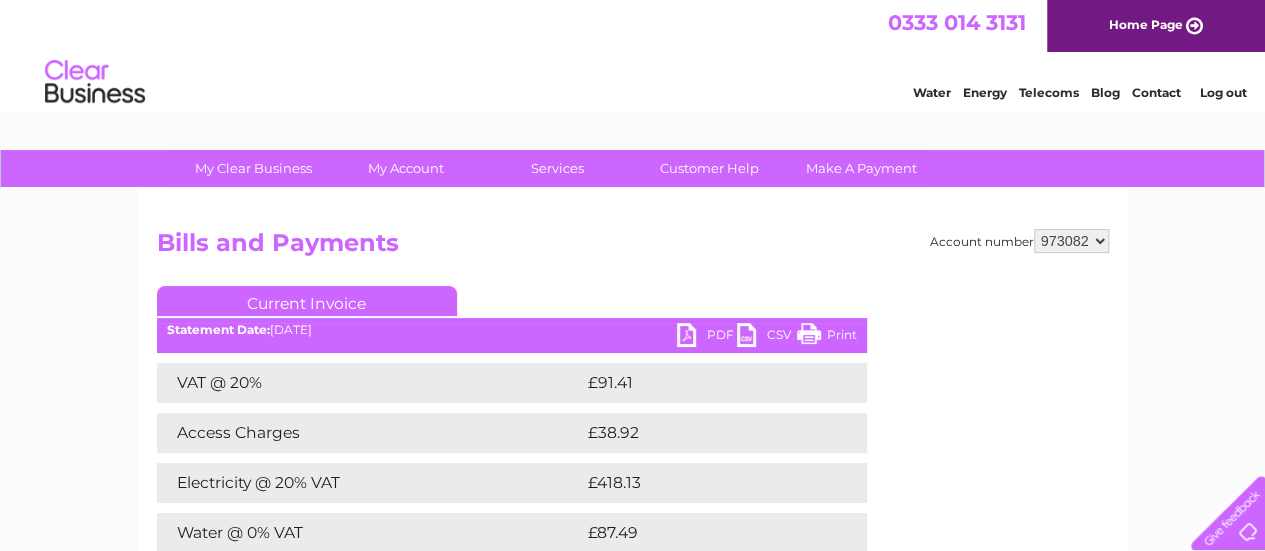 scroll, scrollTop: 0, scrollLeft: 0, axis: both 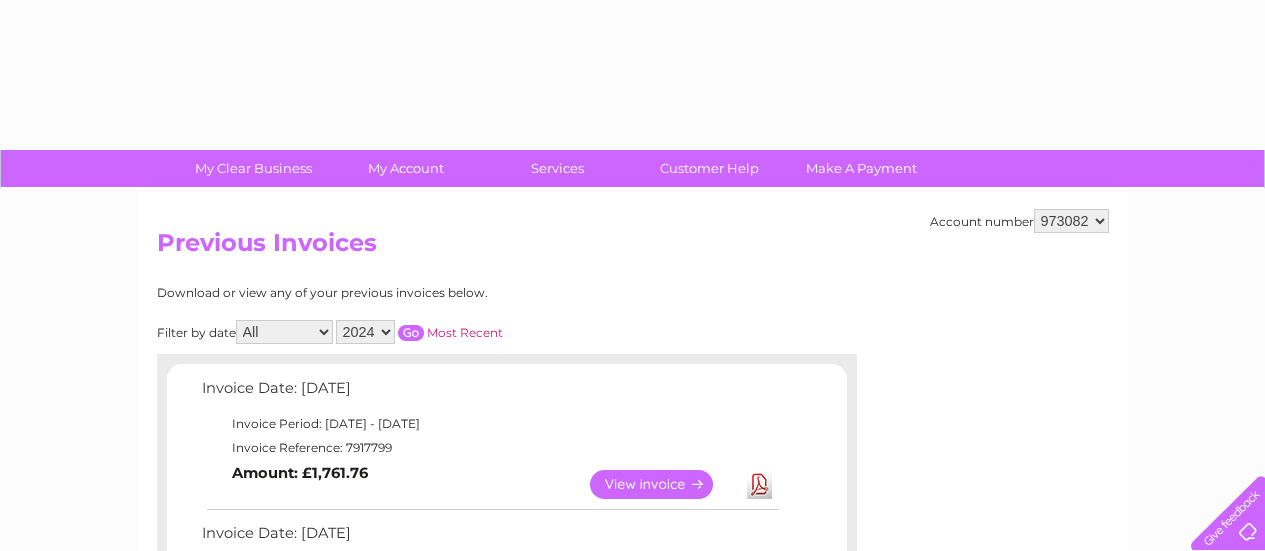 select on "2024" 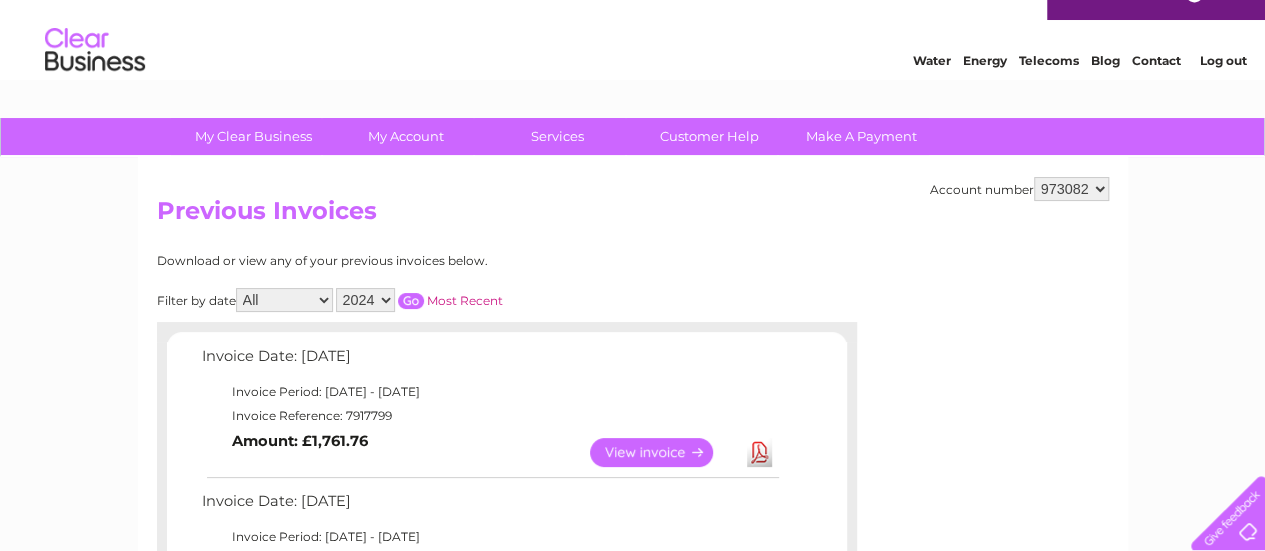 scroll, scrollTop: 0, scrollLeft: 0, axis: both 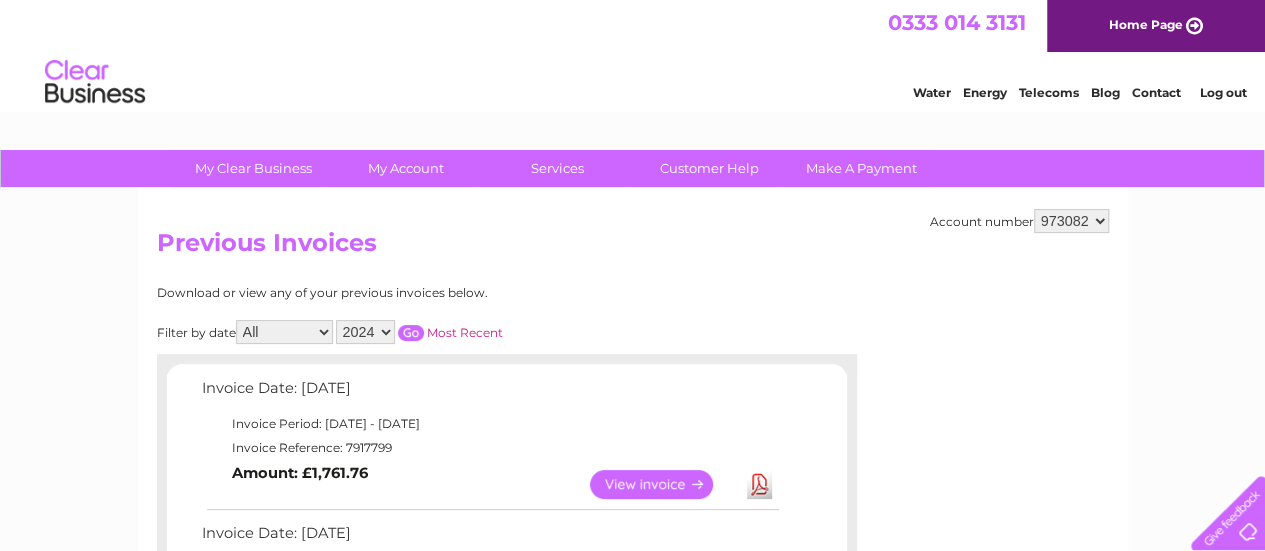 click at bounding box center (411, 333) 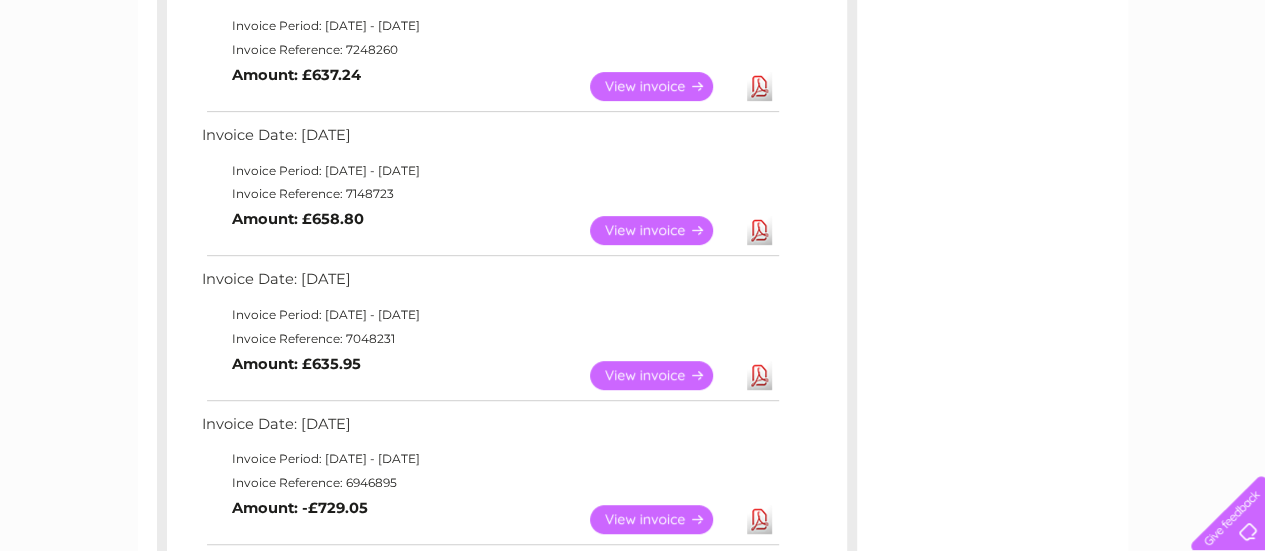 scroll, scrollTop: 482, scrollLeft: 0, axis: vertical 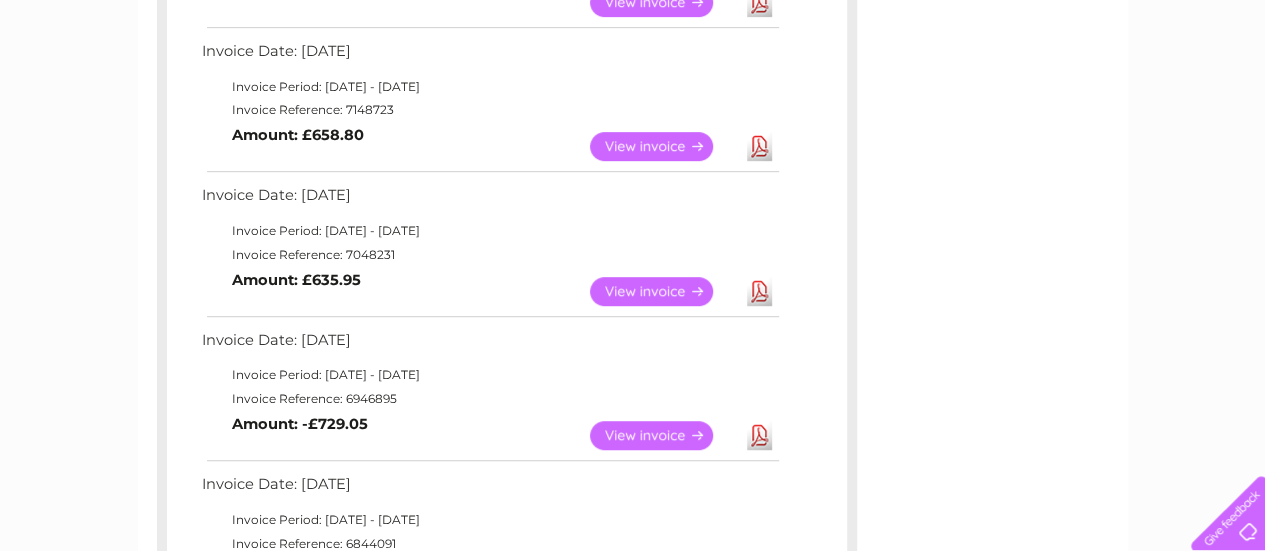 click on "View" at bounding box center [663, 146] 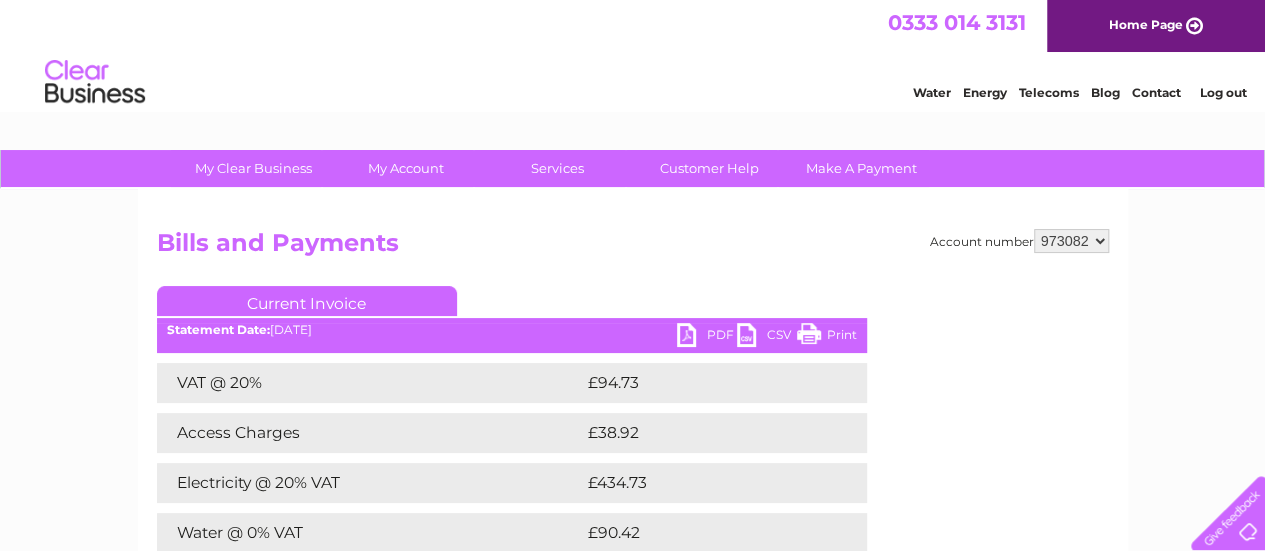 scroll, scrollTop: 0, scrollLeft: 0, axis: both 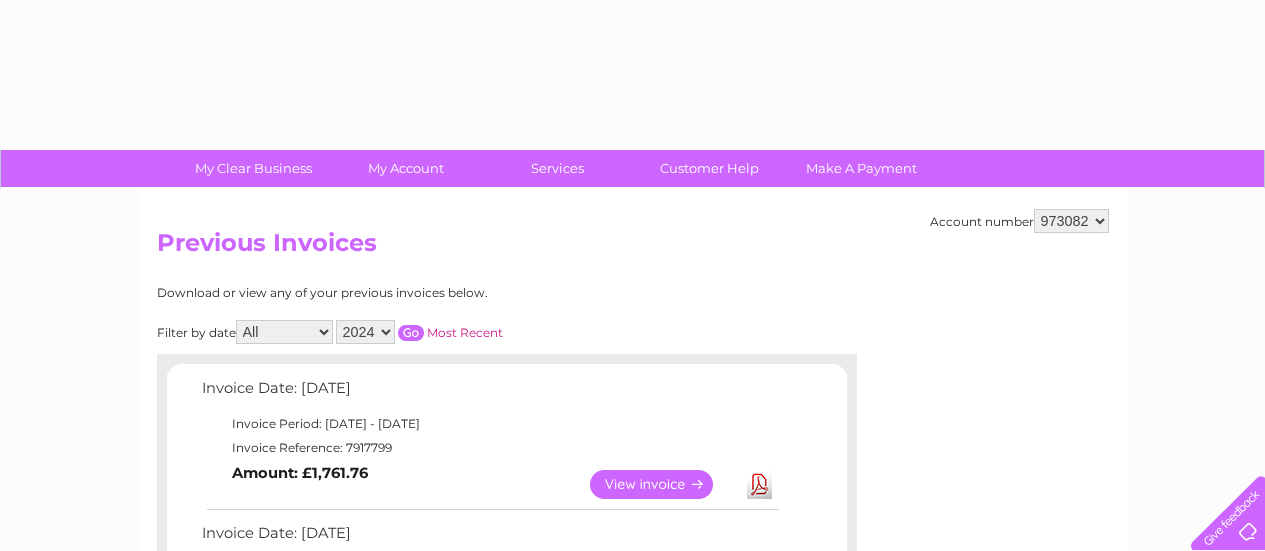select on "2024" 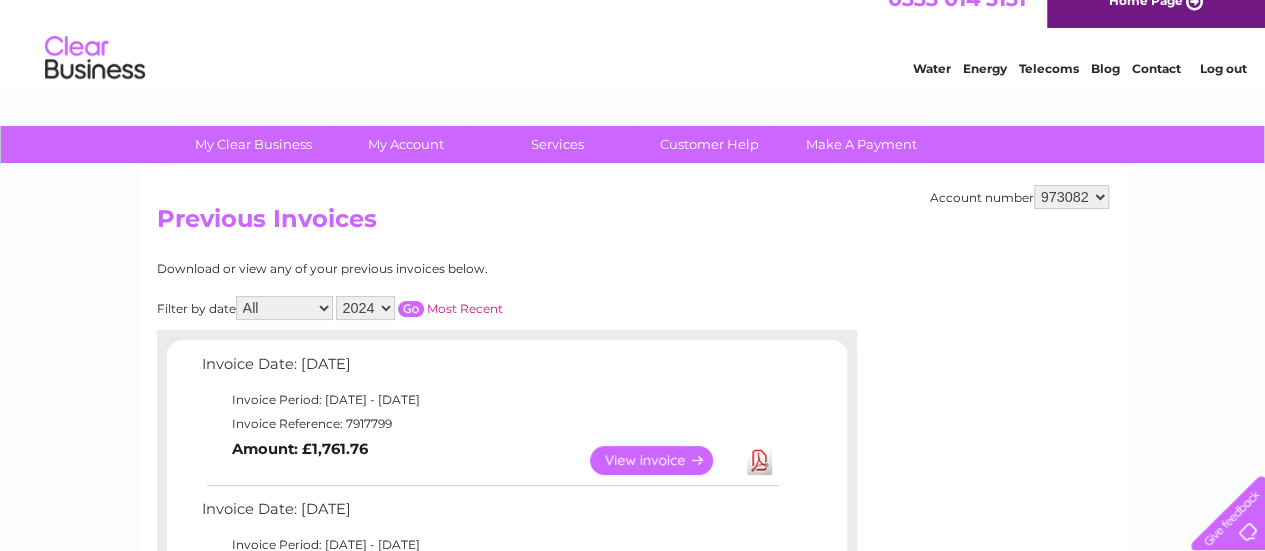 scroll, scrollTop: 0, scrollLeft: 0, axis: both 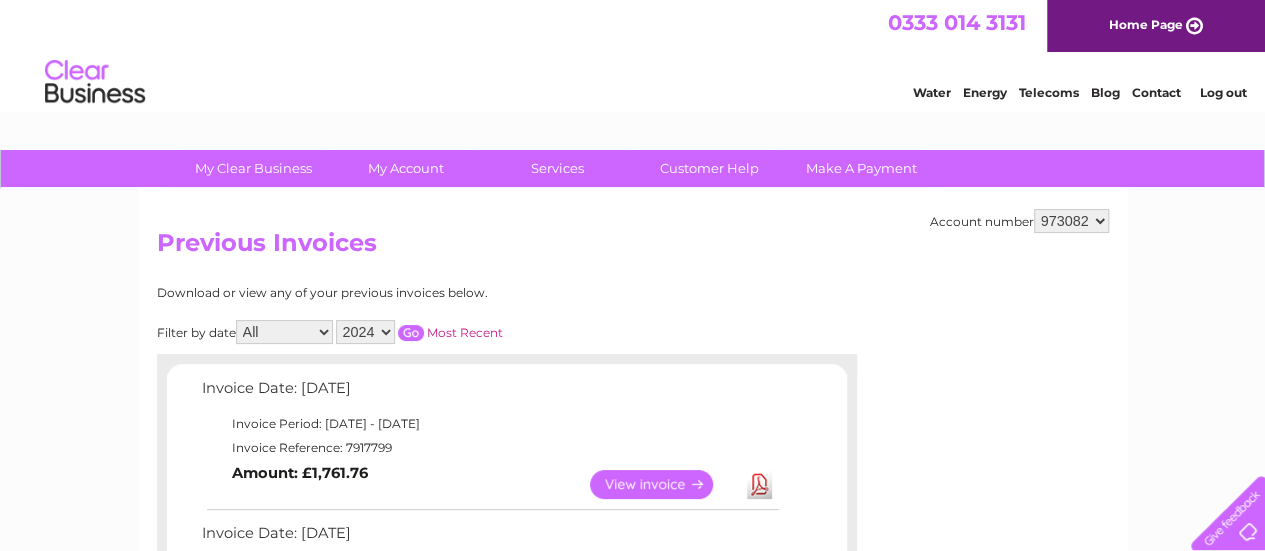 click at bounding box center [411, 333] 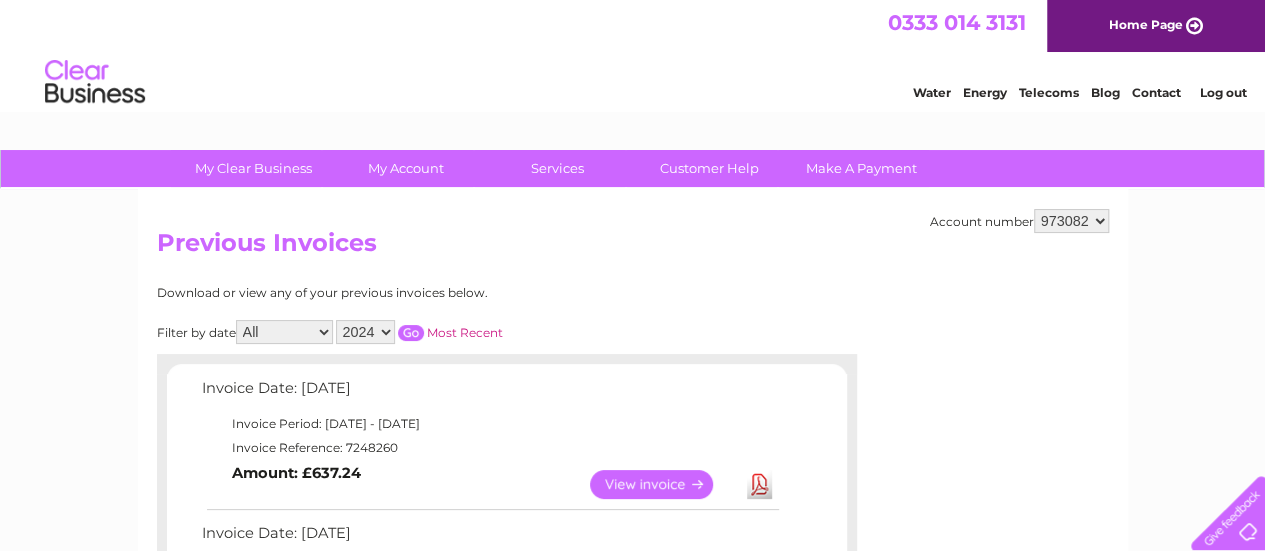 click on "View" at bounding box center [663, 484] 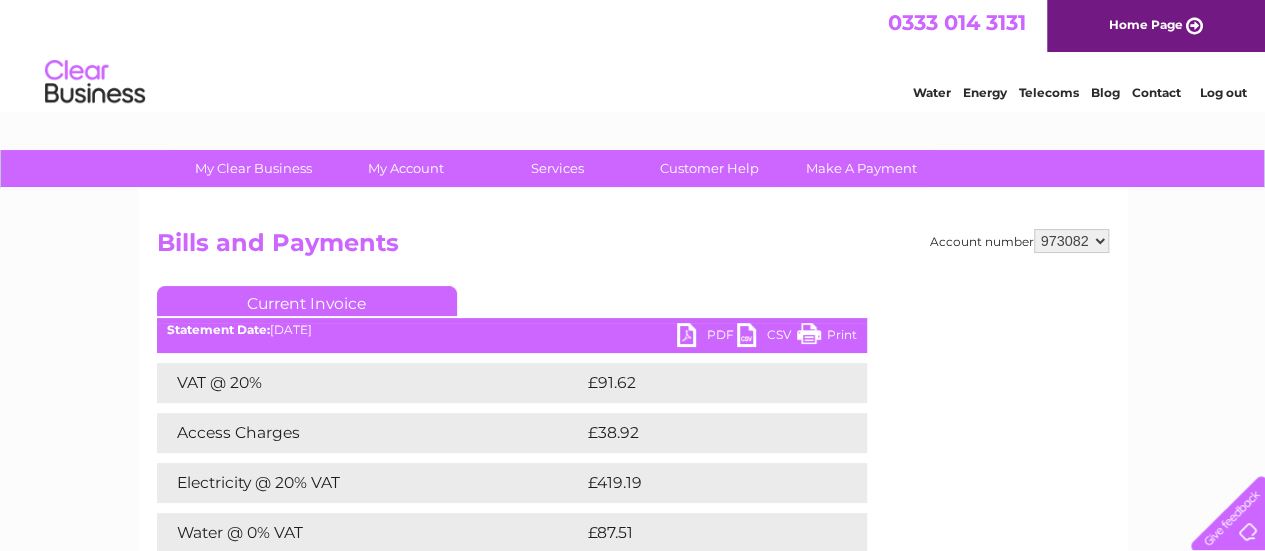 scroll, scrollTop: 0, scrollLeft: 0, axis: both 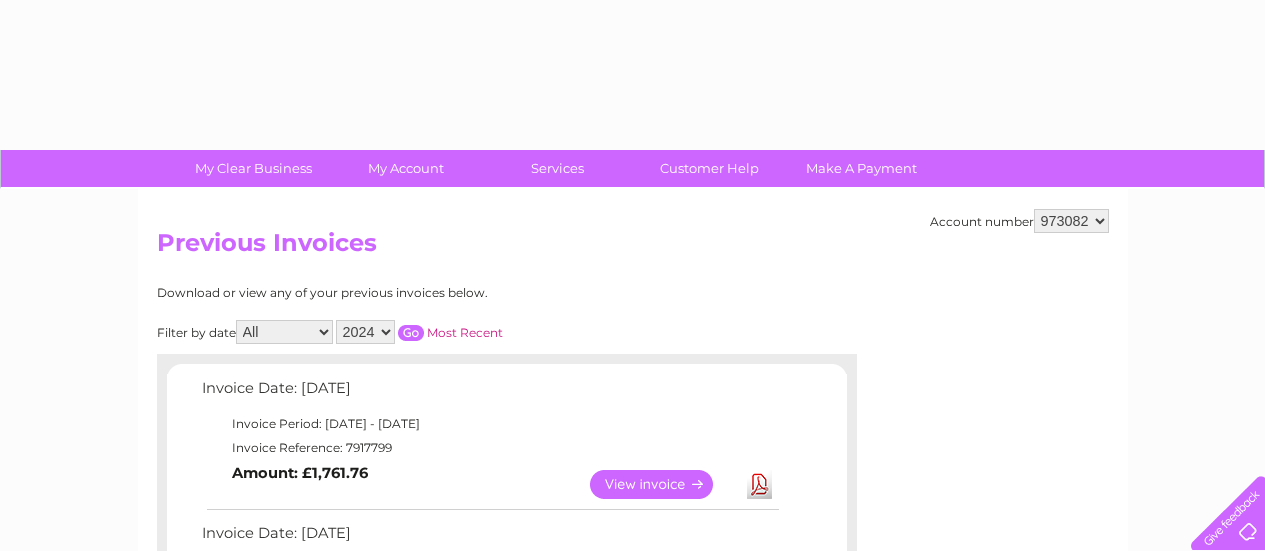select on "2024" 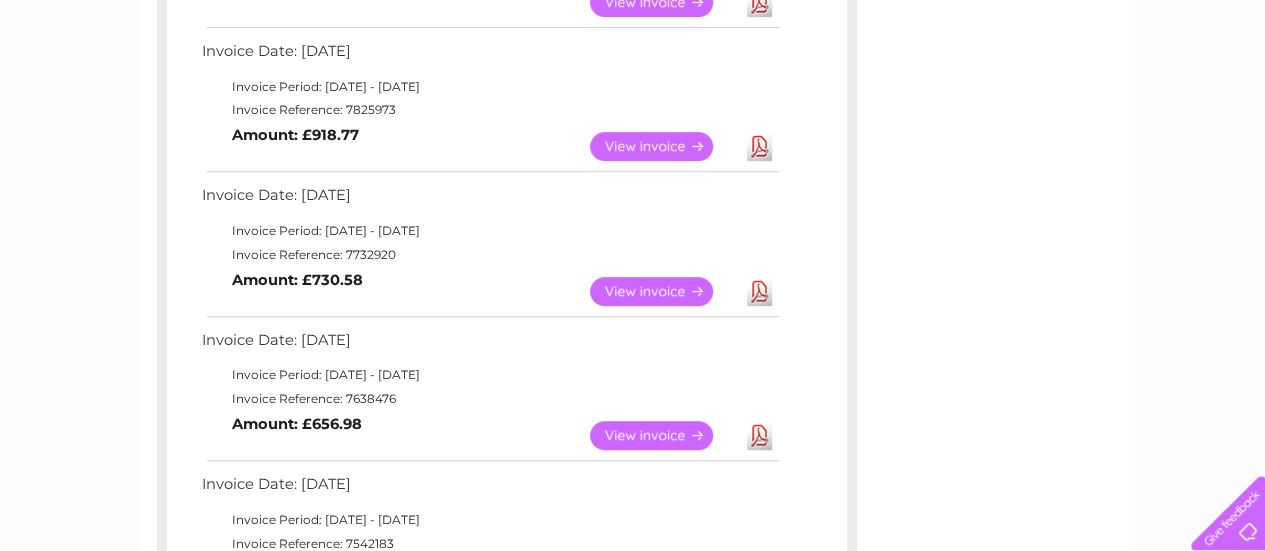 scroll, scrollTop: 964, scrollLeft: 0, axis: vertical 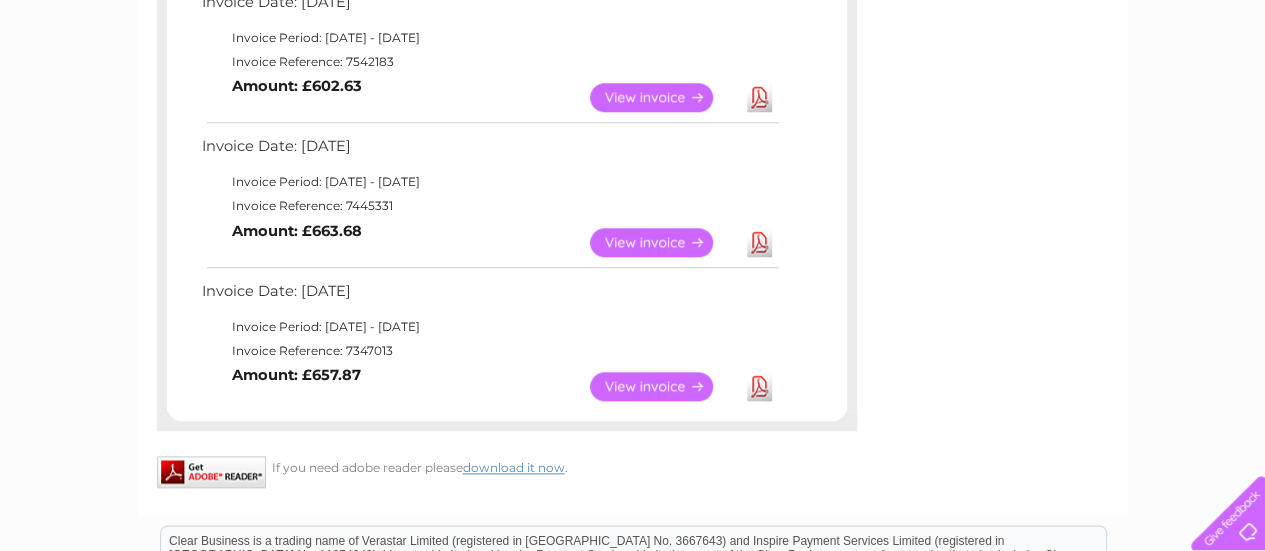 click on "View" at bounding box center (663, 386) 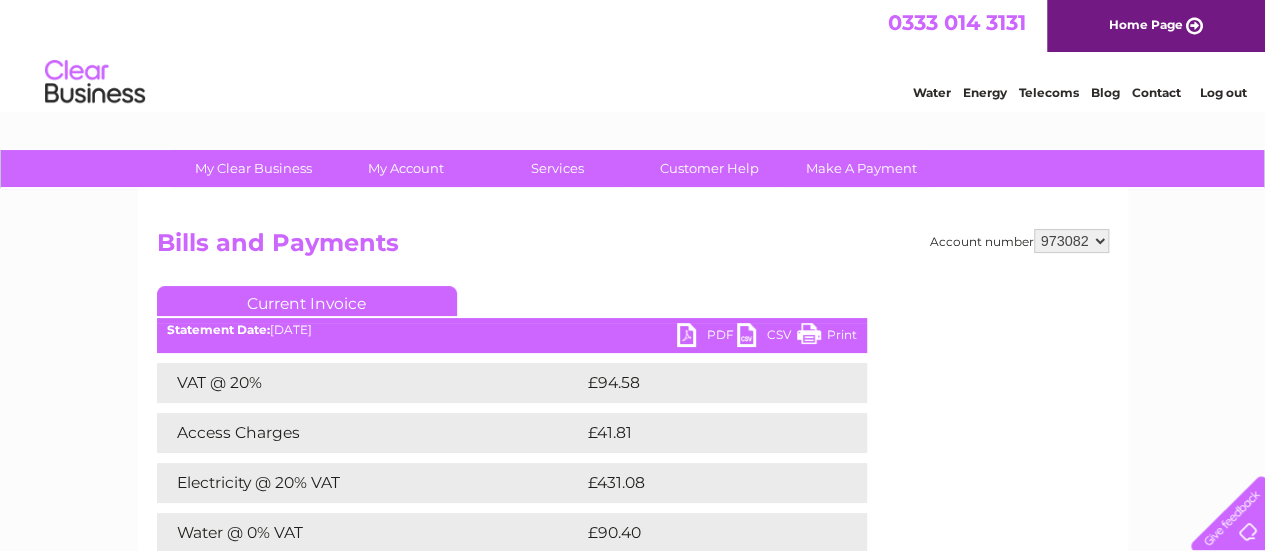 scroll, scrollTop: 0, scrollLeft: 0, axis: both 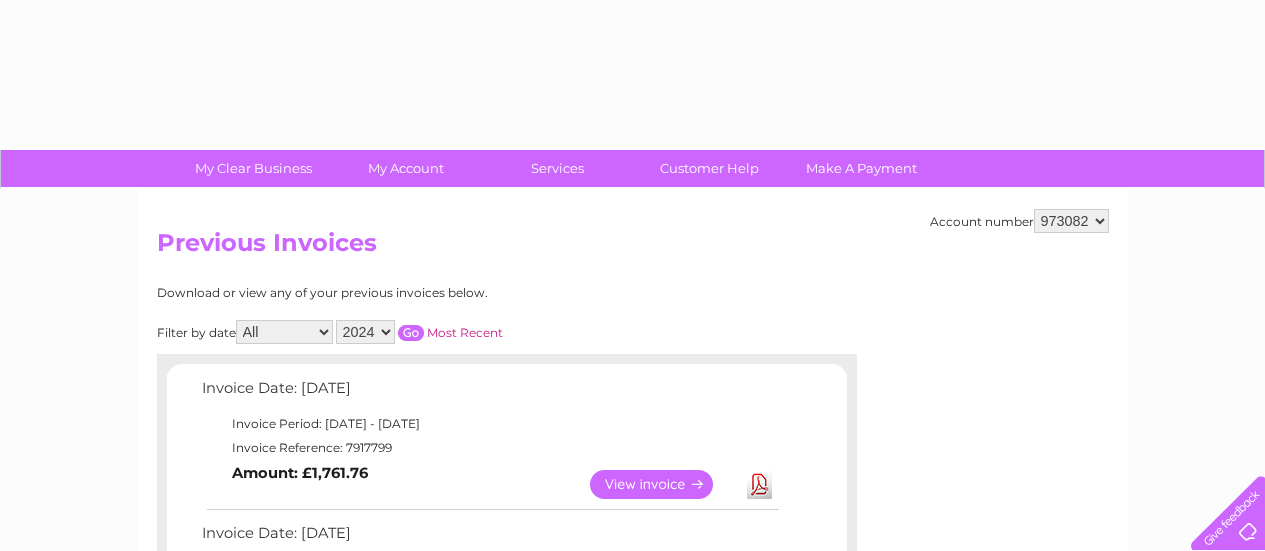 select on "2024" 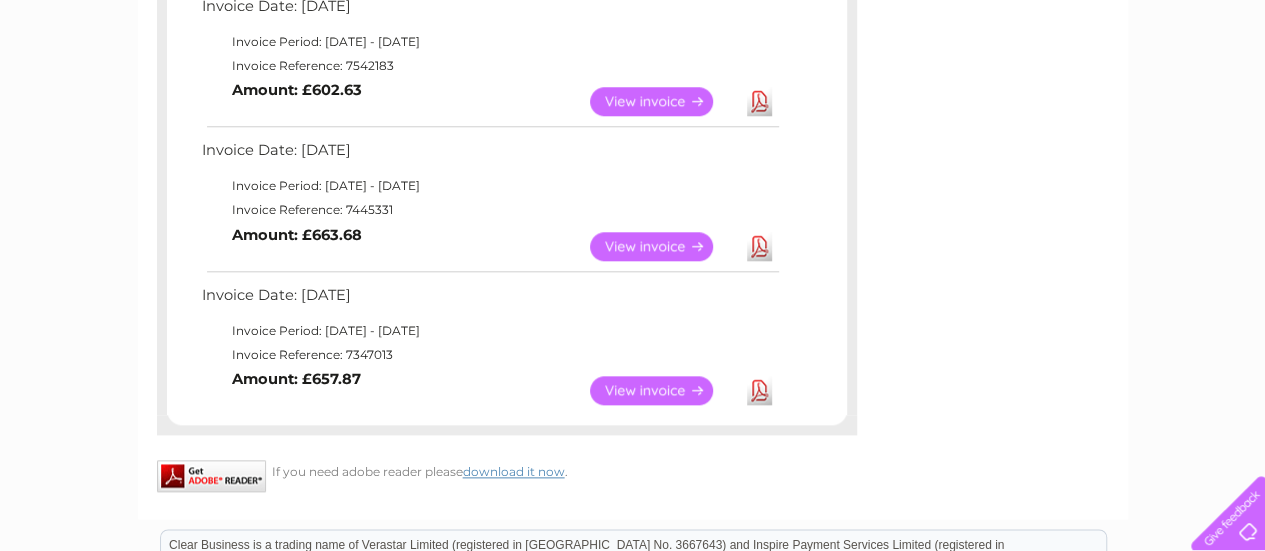 scroll, scrollTop: 0, scrollLeft: 0, axis: both 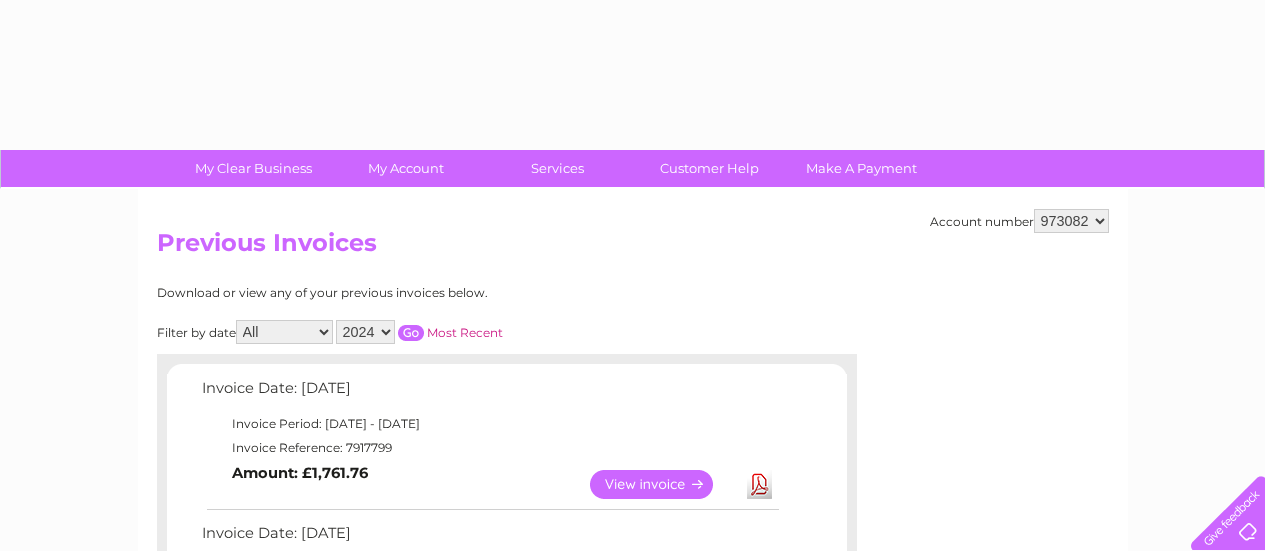 select on "2024" 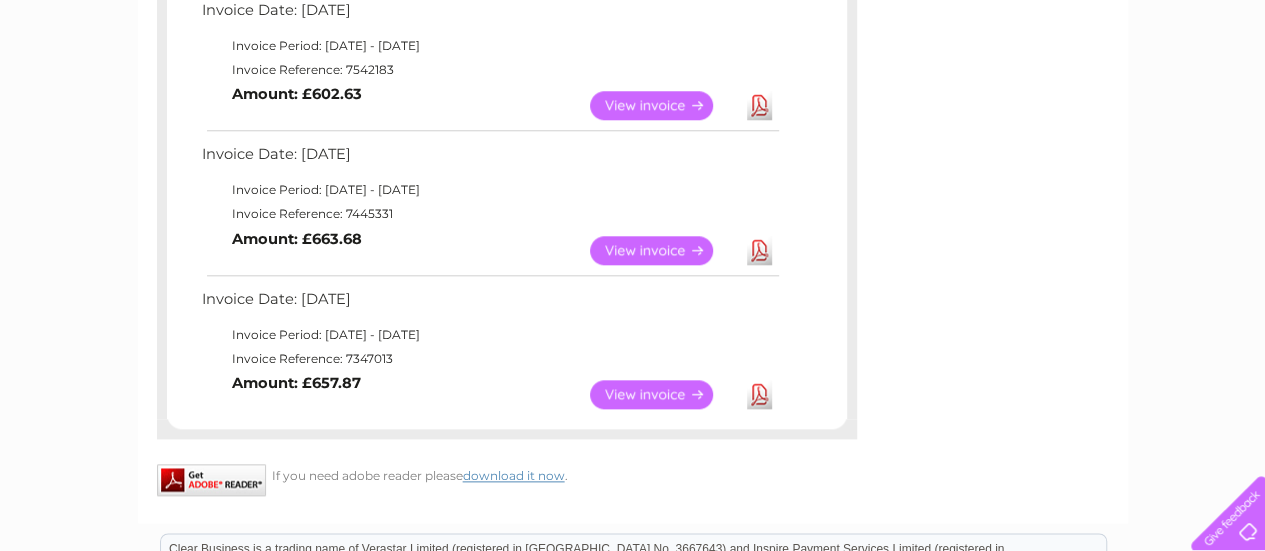 scroll, scrollTop: 0, scrollLeft: 0, axis: both 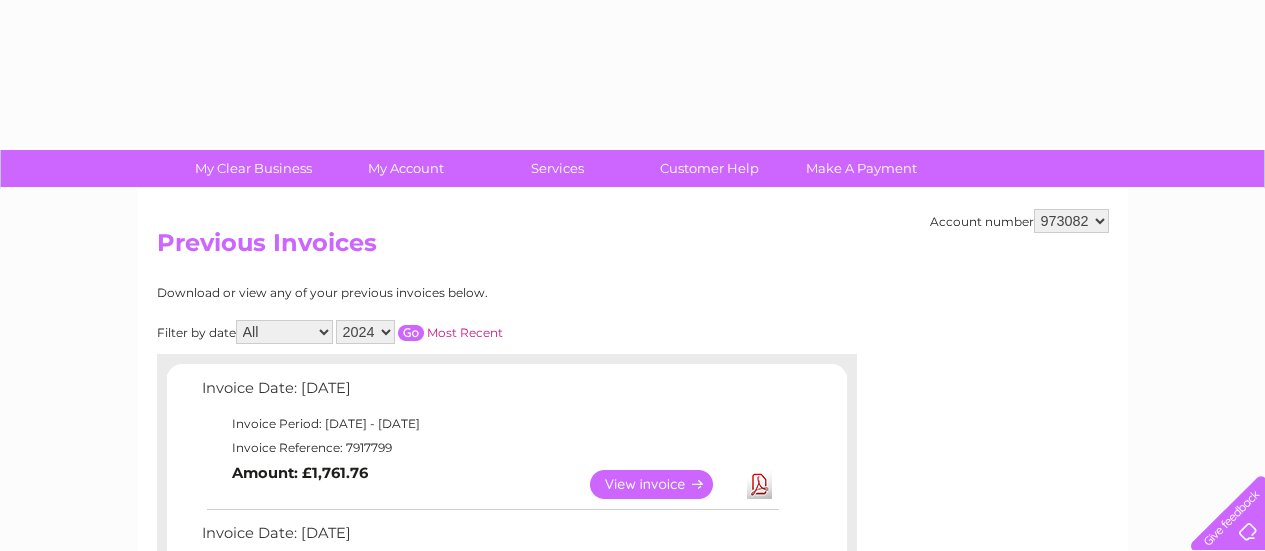 select on "2024" 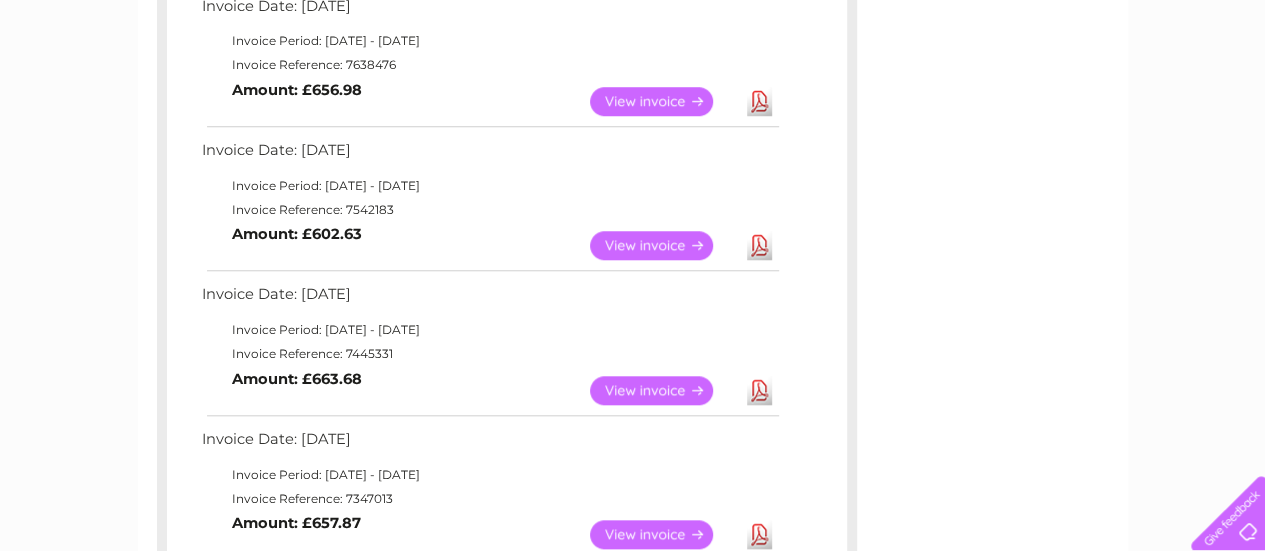 scroll, scrollTop: 792, scrollLeft: 0, axis: vertical 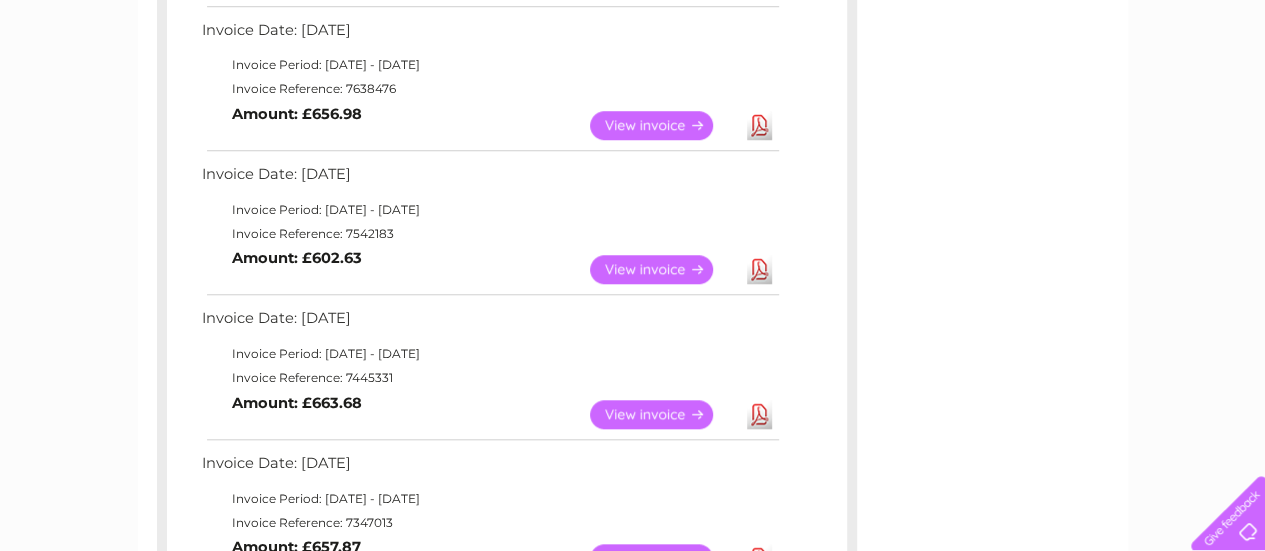 click on "View" at bounding box center [663, 125] 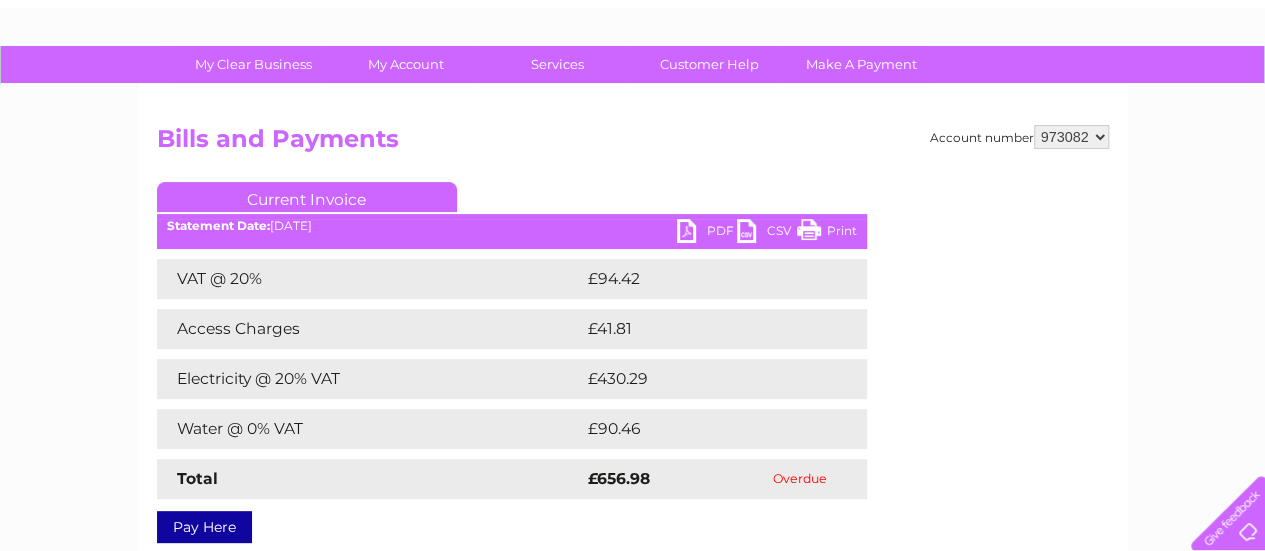 scroll, scrollTop: 120, scrollLeft: 0, axis: vertical 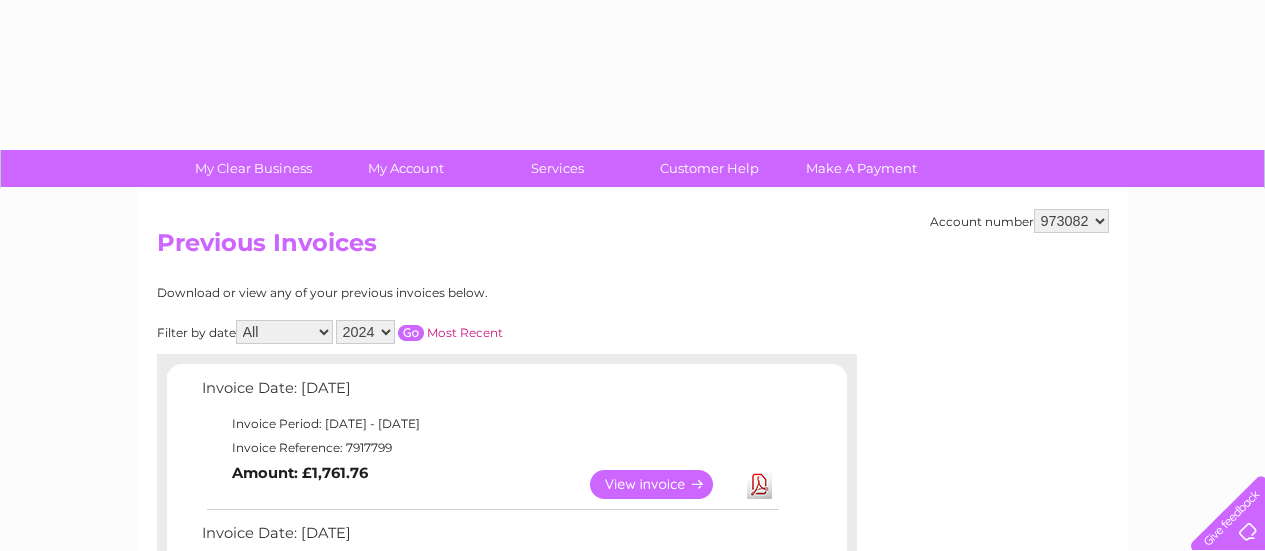 select on "2024" 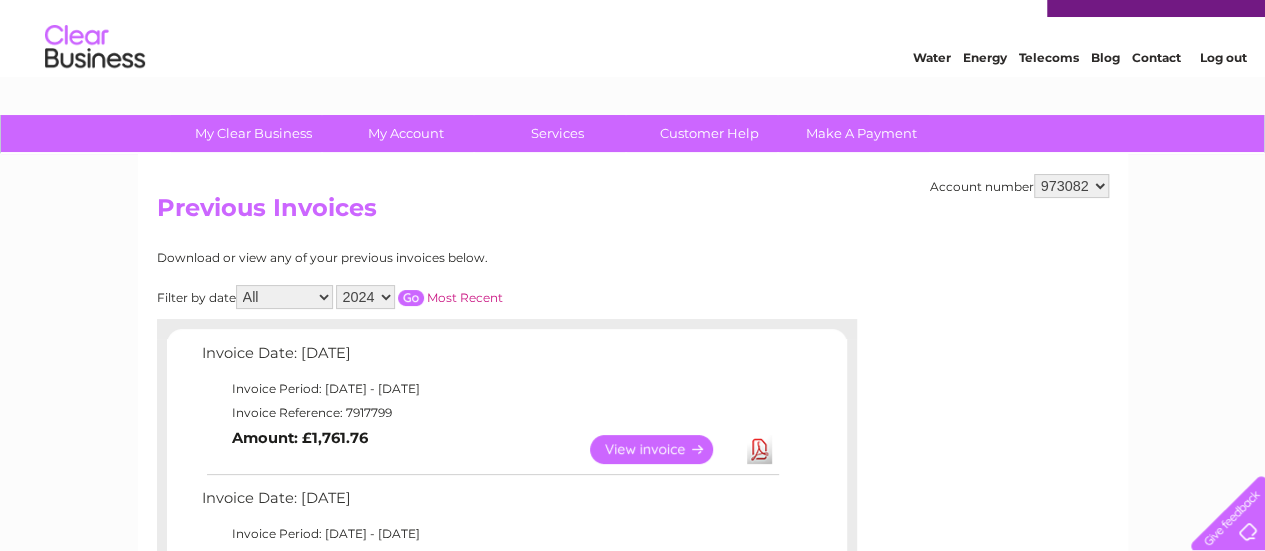 scroll, scrollTop: 0, scrollLeft: 0, axis: both 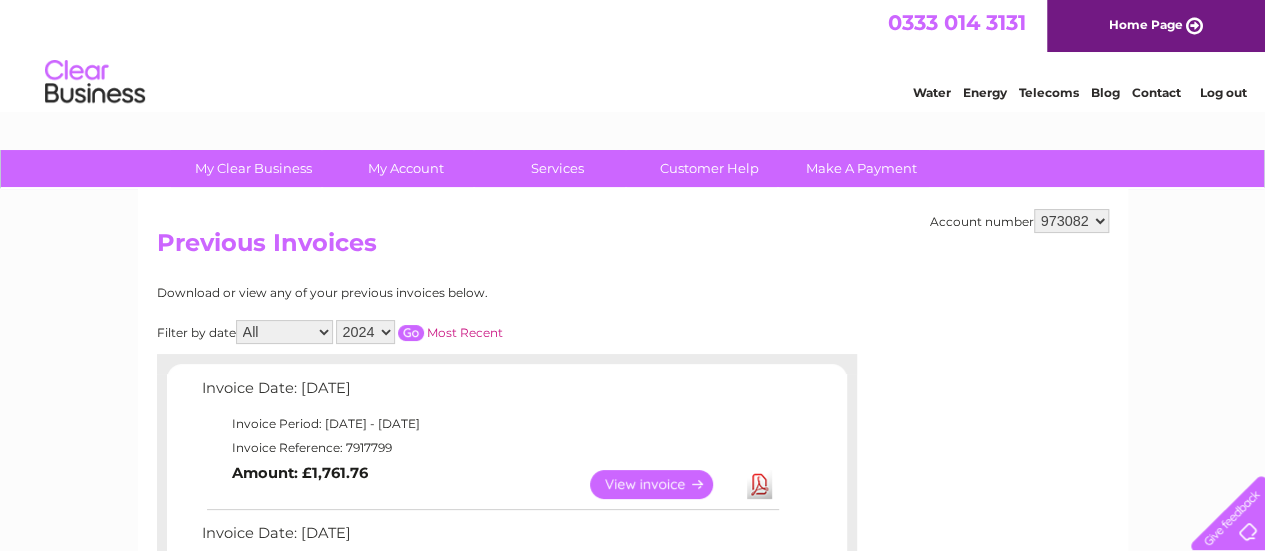 click at bounding box center [411, 333] 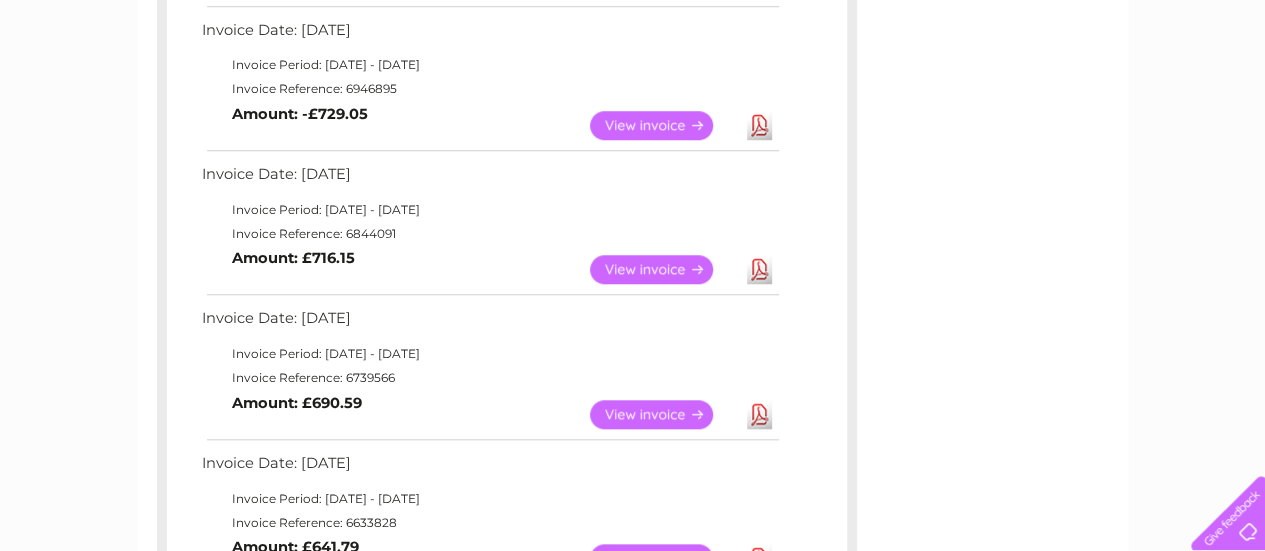 scroll, scrollTop: 802, scrollLeft: 0, axis: vertical 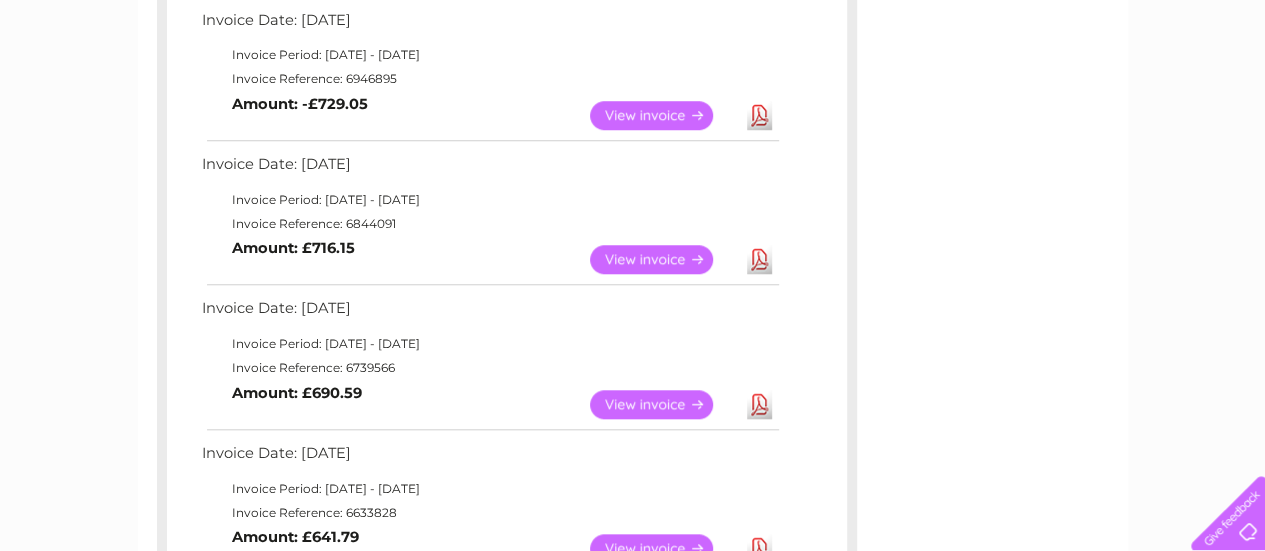 click on "View" at bounding box center [663, 404] 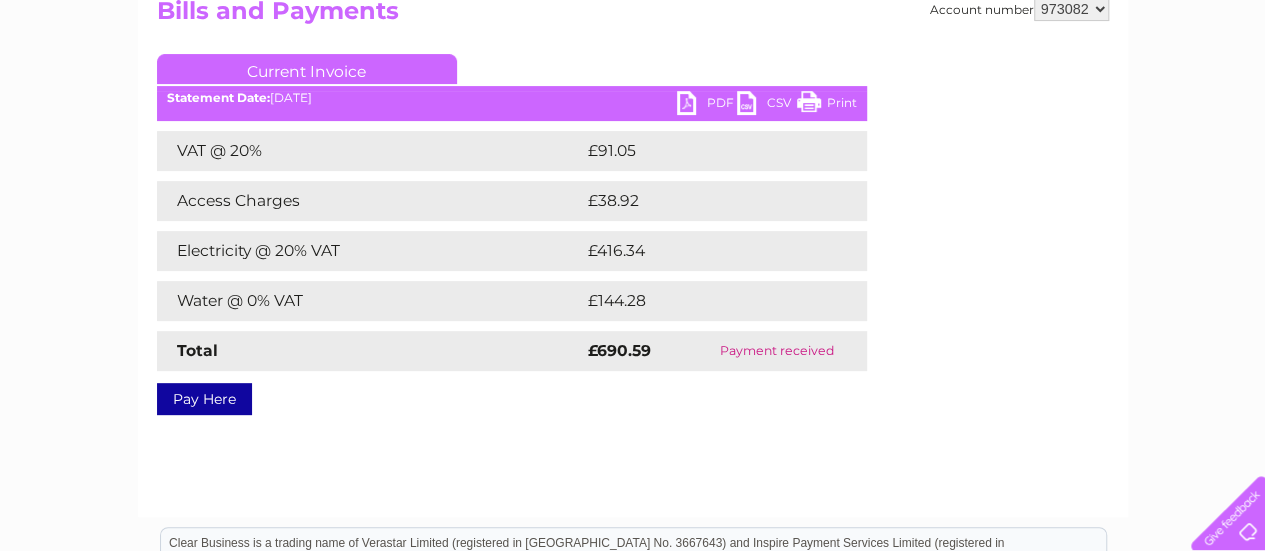 scroll, scrollTop: 240, scrollLeft: 0, axis: vertical 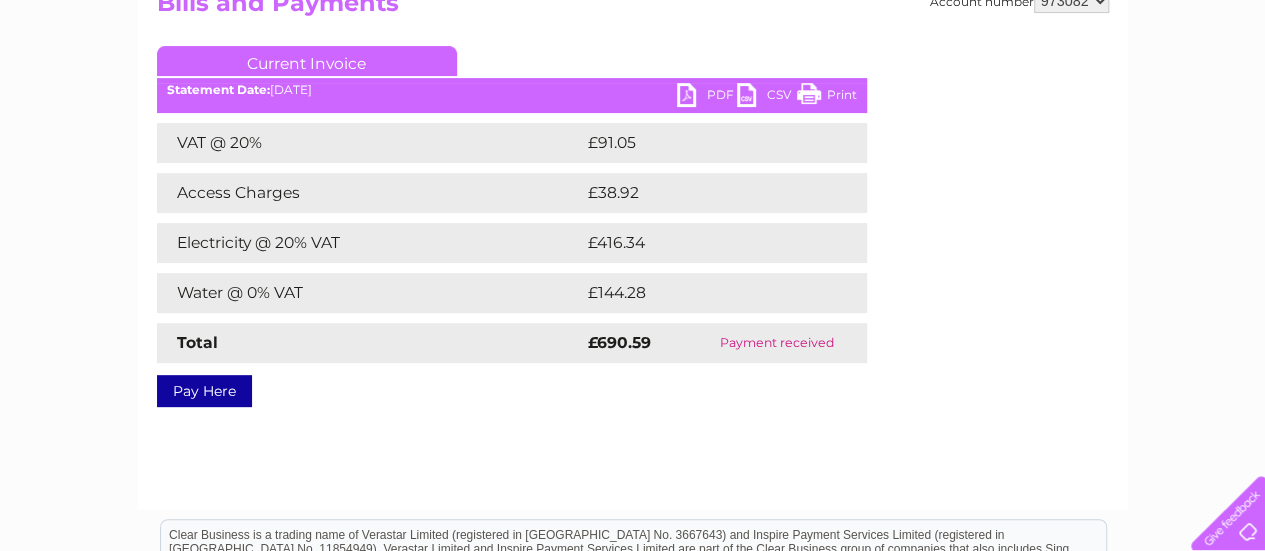 click on "PDF" at bounding box center [707, 97] 